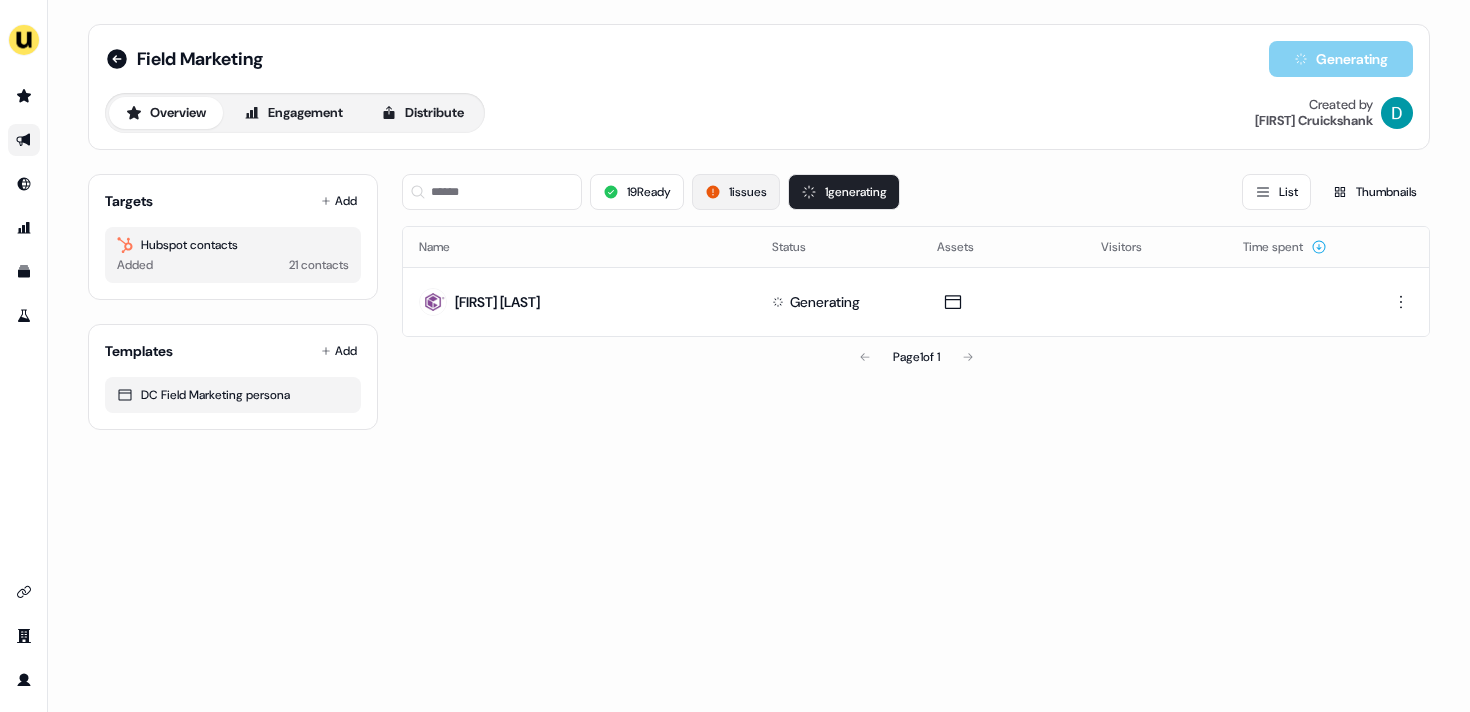 scroll, scrollTop: 0, scrollLeft: 0, axis: both 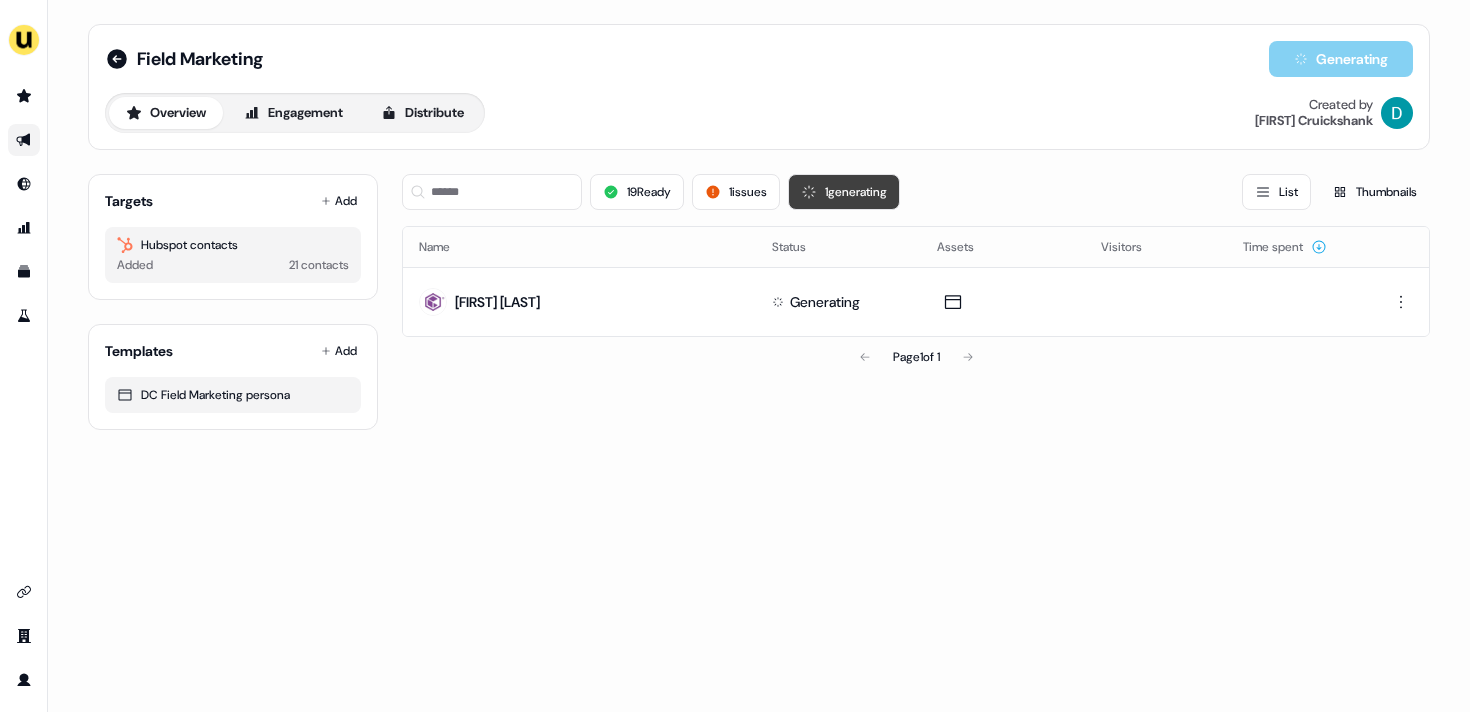type 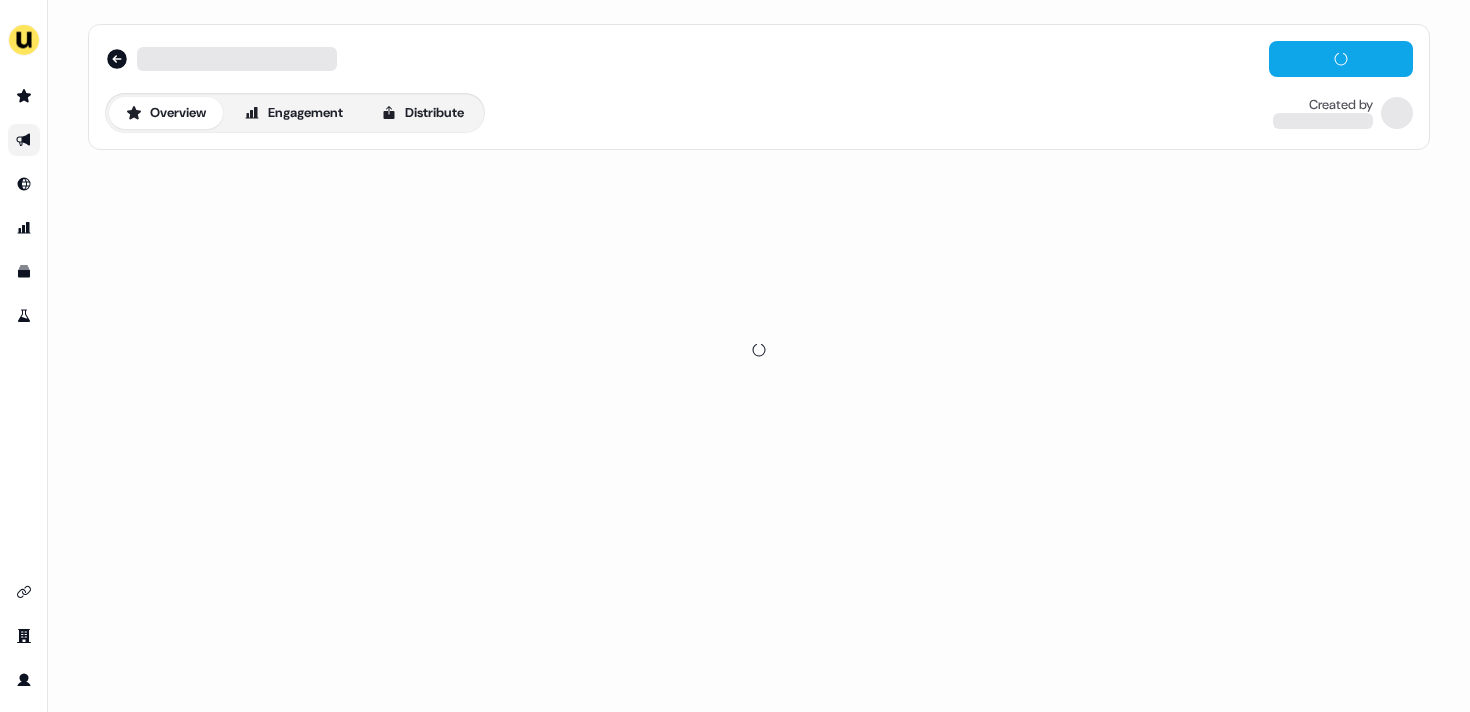 scroll, scrollTop: 0, scrollLeft: 0, axis: both 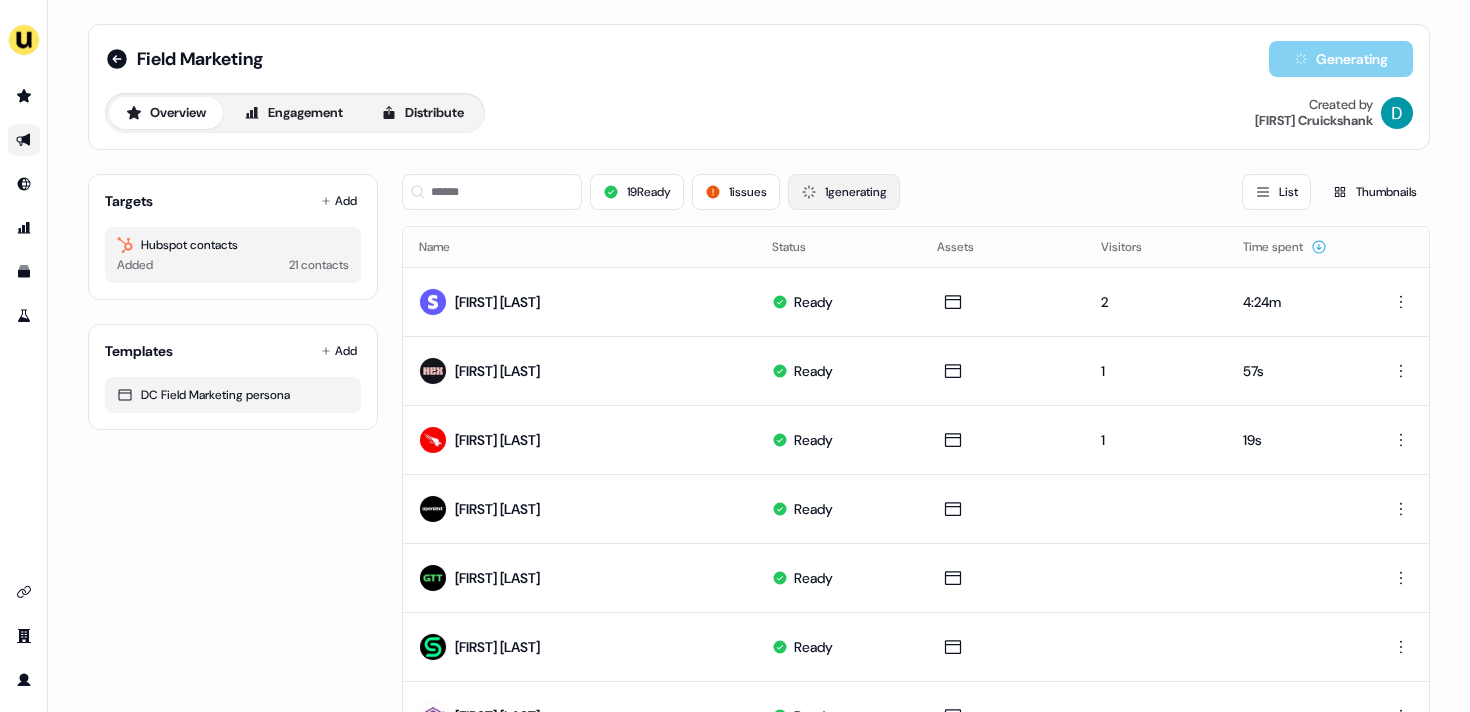 click on "1  generating" at bounding box center [844, 192] 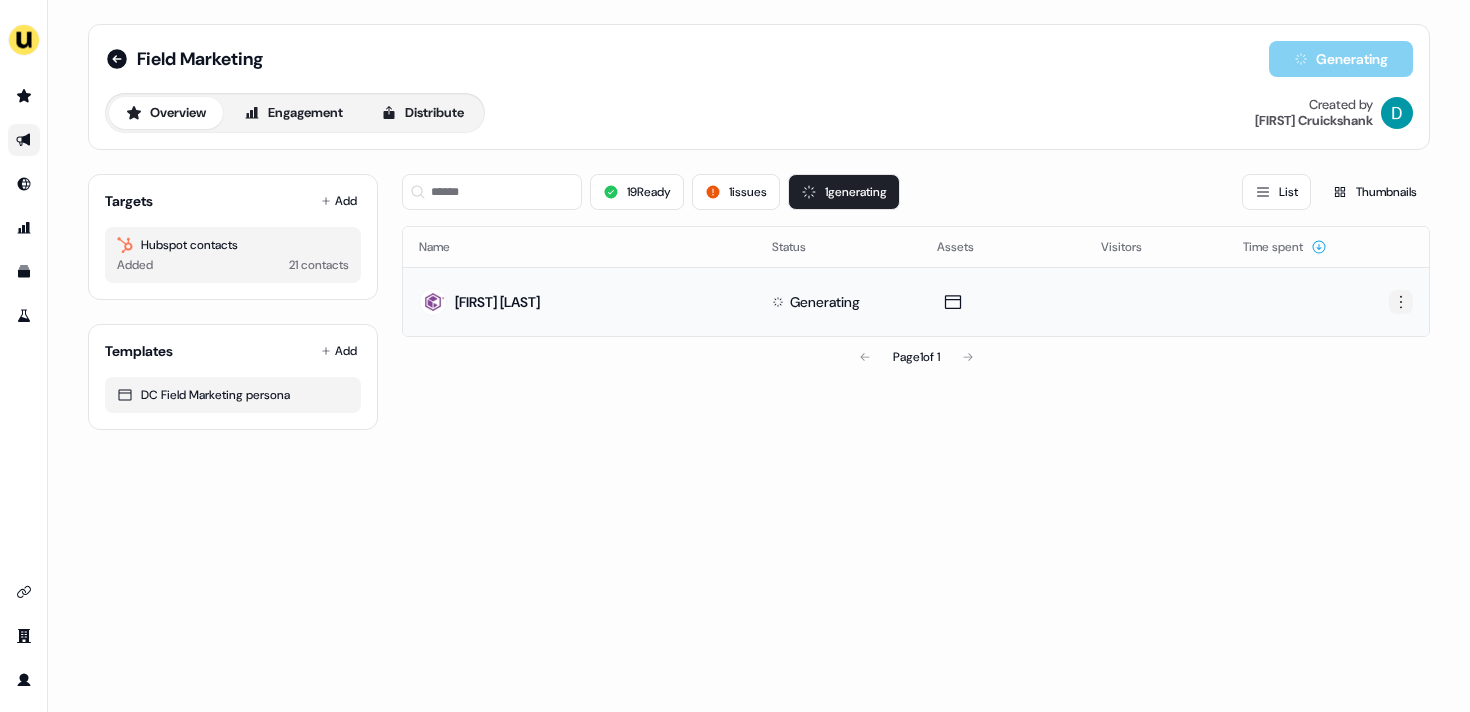 click on "For the best experience switch devices to a bigger screen. Go to Userled.io Field Marketing Generating Overview Engagement Distribute Created by David   Cruickshank Targets Add Hubspot   contacts Added 21   contacts Templates Add DC Field Marketing persona   19  Ready 1  issues 1  generating List Thumbnails Name Status Assets Visitors Time spent Kristin Murphy Generating Page  1  of 1" at bounding box center [735, 356] 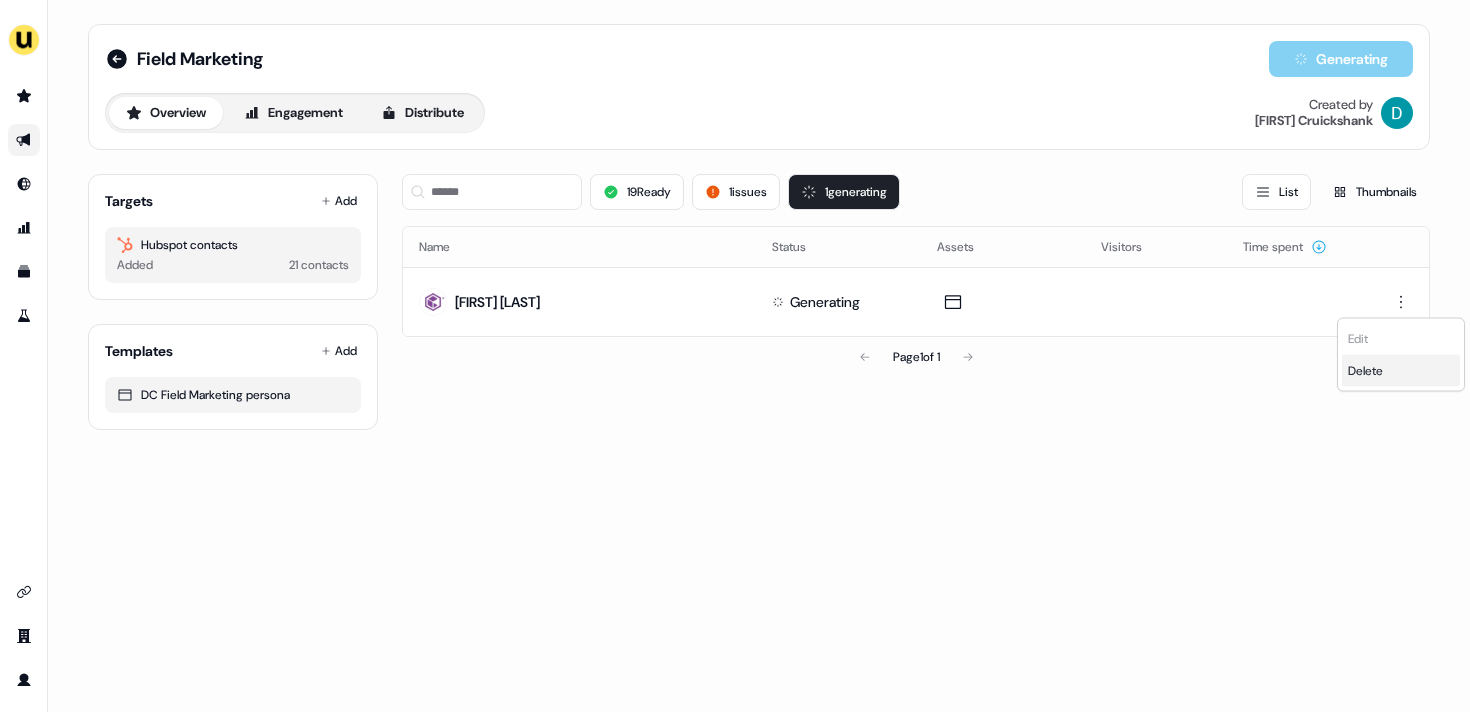 click on "Delete" at bounding box center (1365, 371) 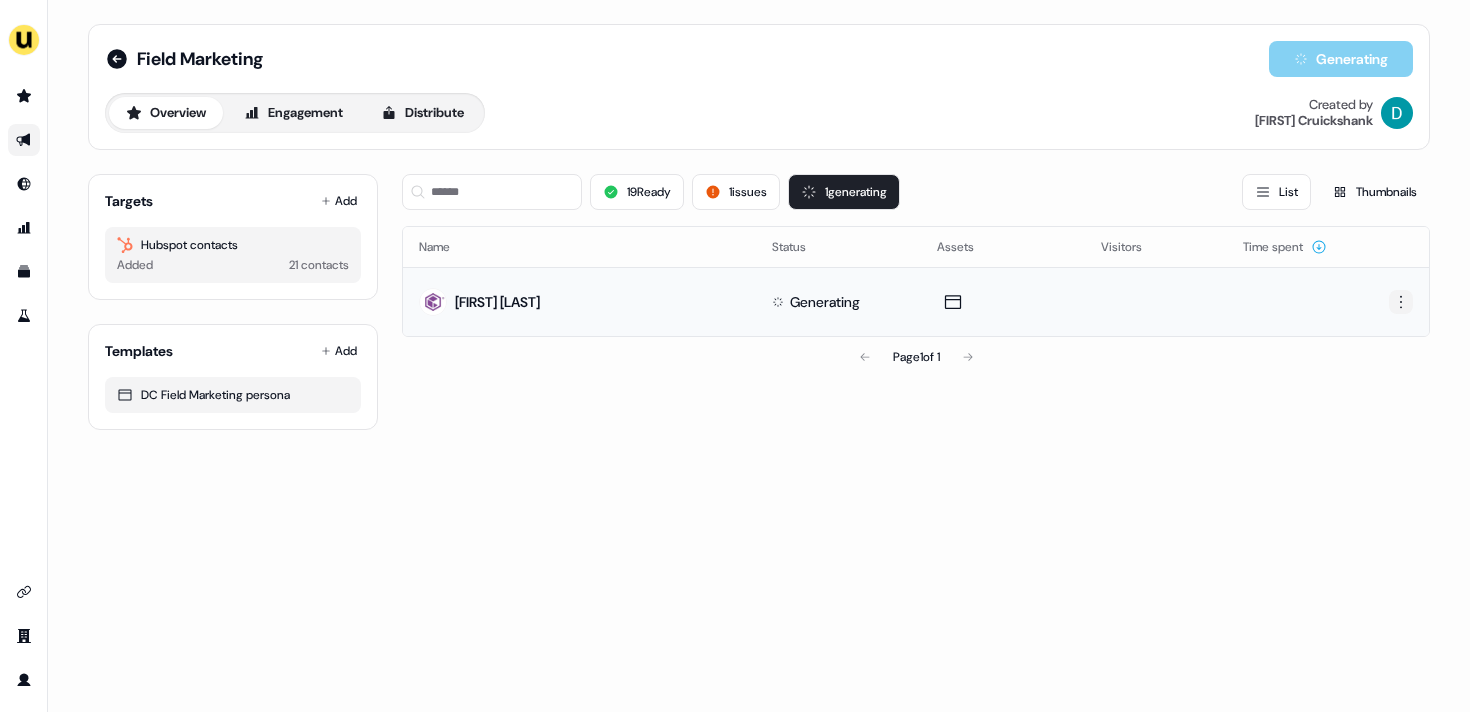 click on "For the best experience switch devices to a bigger screen. Go to Userled.io Field Marketing Generating Overview Engagement Distribute Created by David   Cruickshank Targets Add Hubspot   contacts Added 21   contacts Templates Add DC Field Marketing persona   19  Ready 1  issues 1  generating List Thumbnails Name Status Assets Visitors Time spent Kristin Murphy Generating Page  1  of 1" at bounding box center [735, 356] 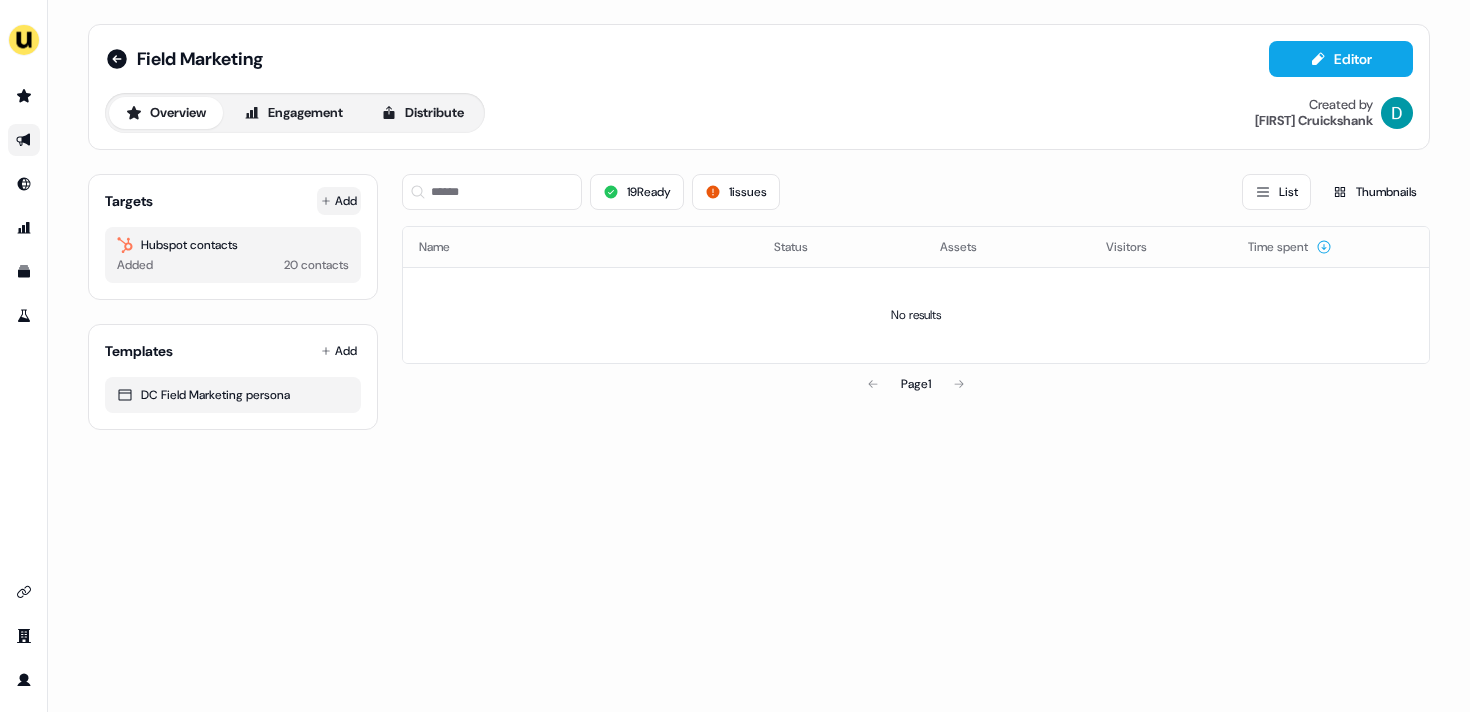click on "Add" at bounding box center [339, 201] 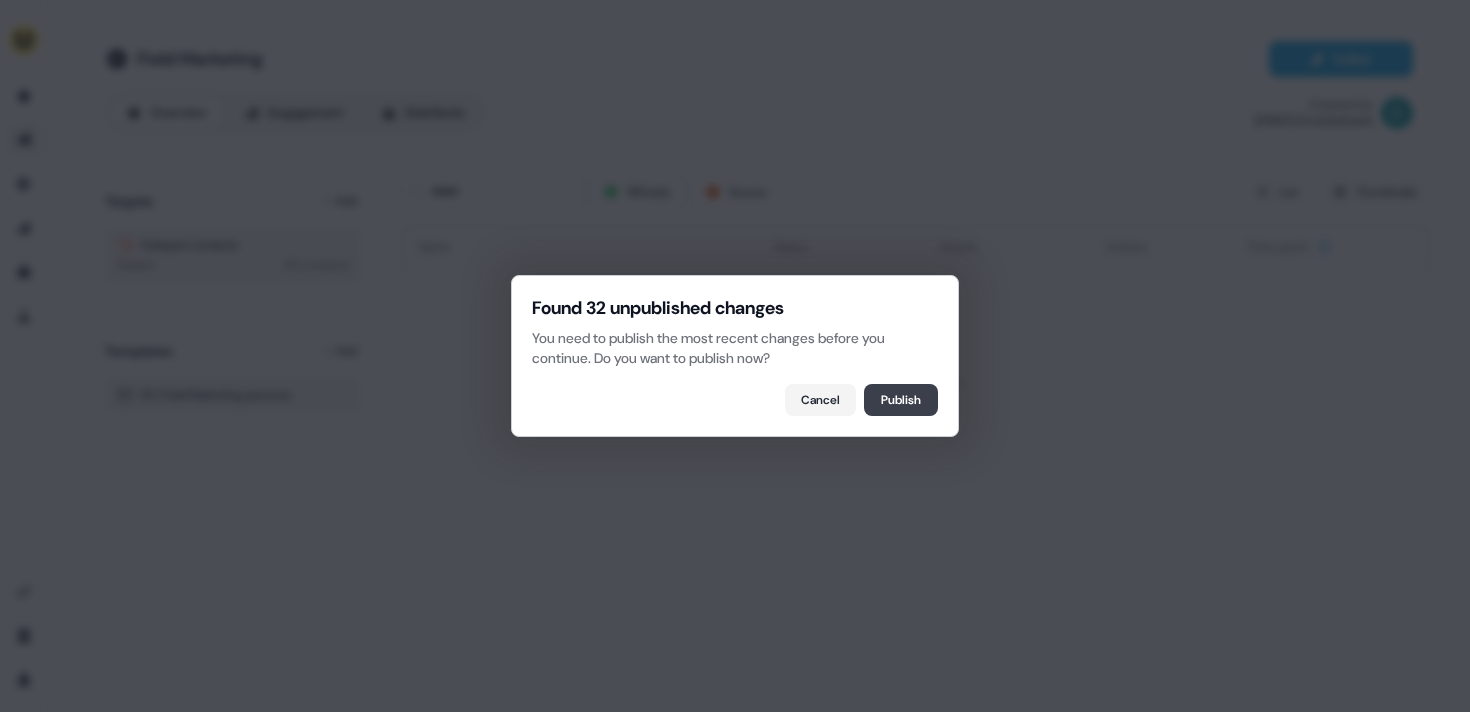 click on "Publish" at bounding box center [901, 400] 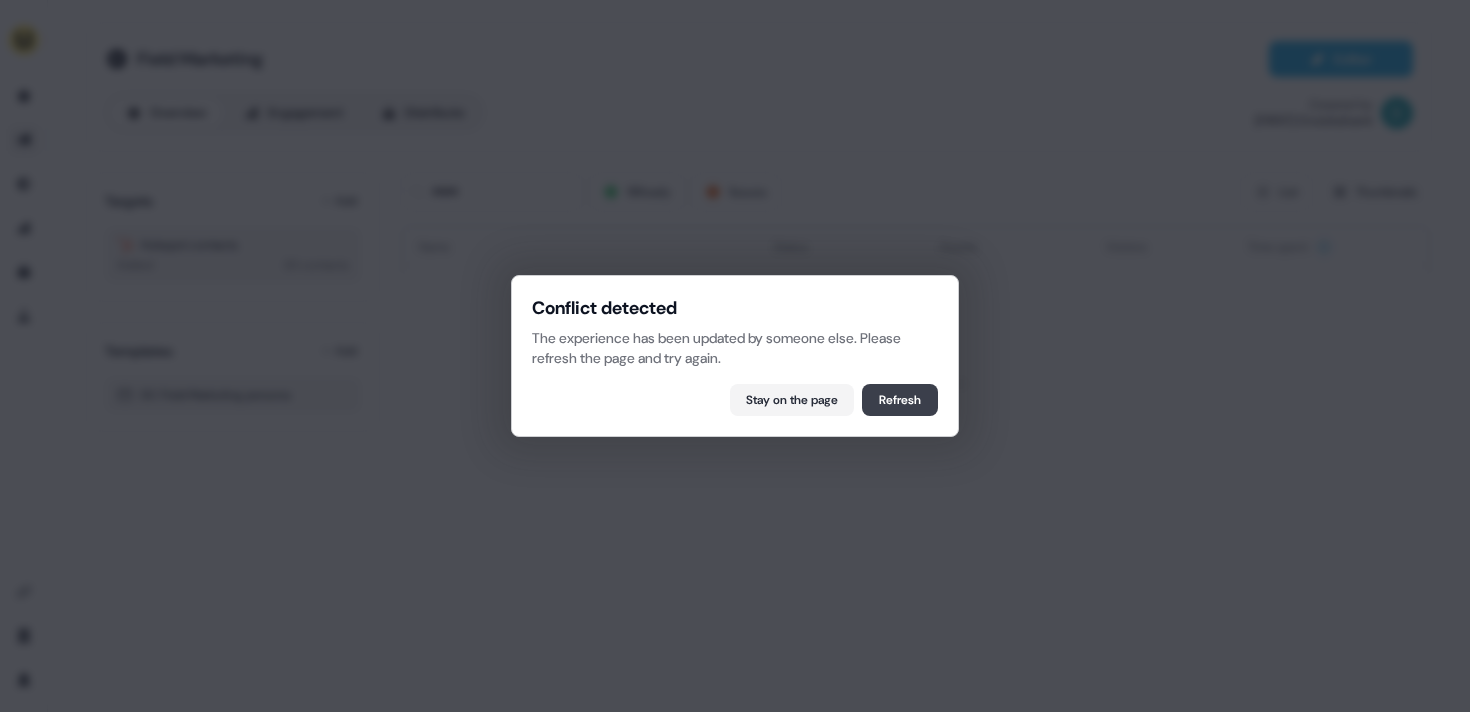 click on "Refresh" at bounding box center [900, 400] 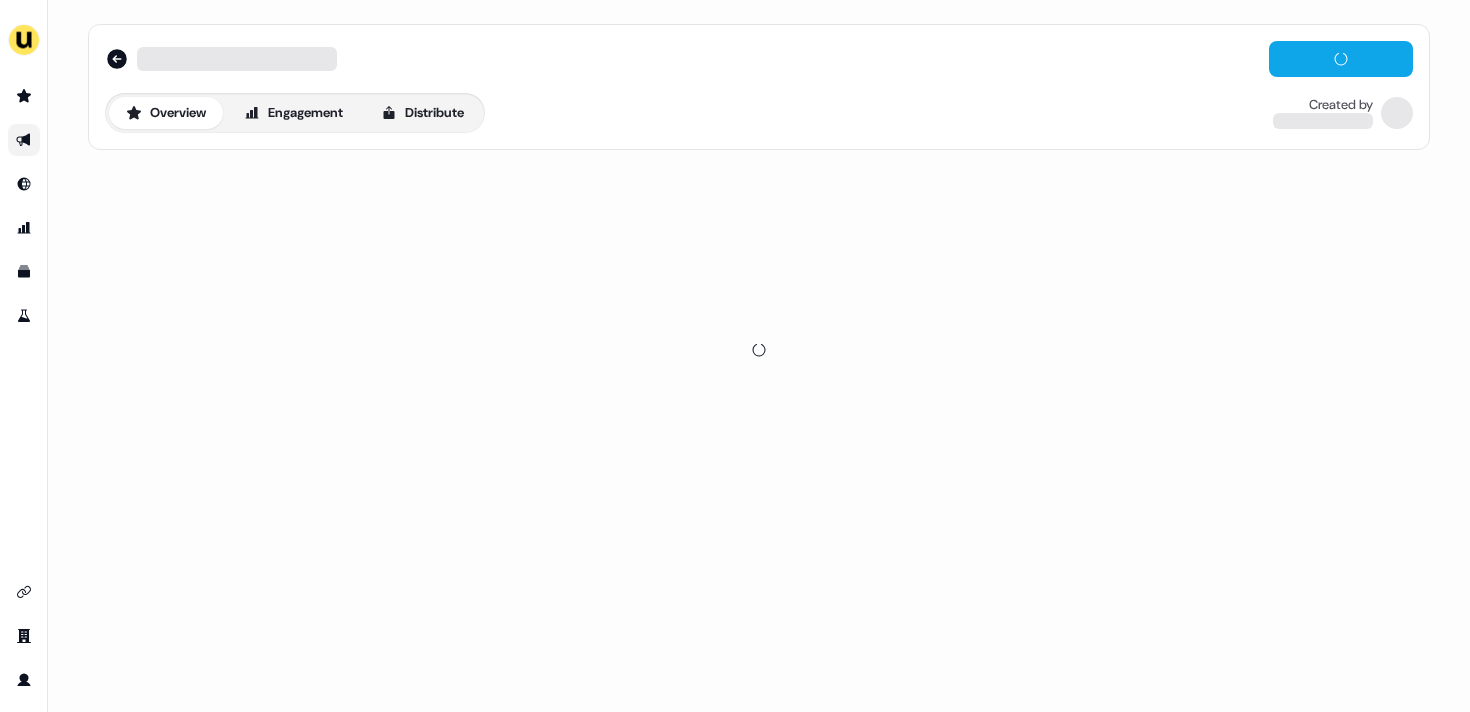 scroll, scrollTop: 0, scrollLeft: 0, axis: both 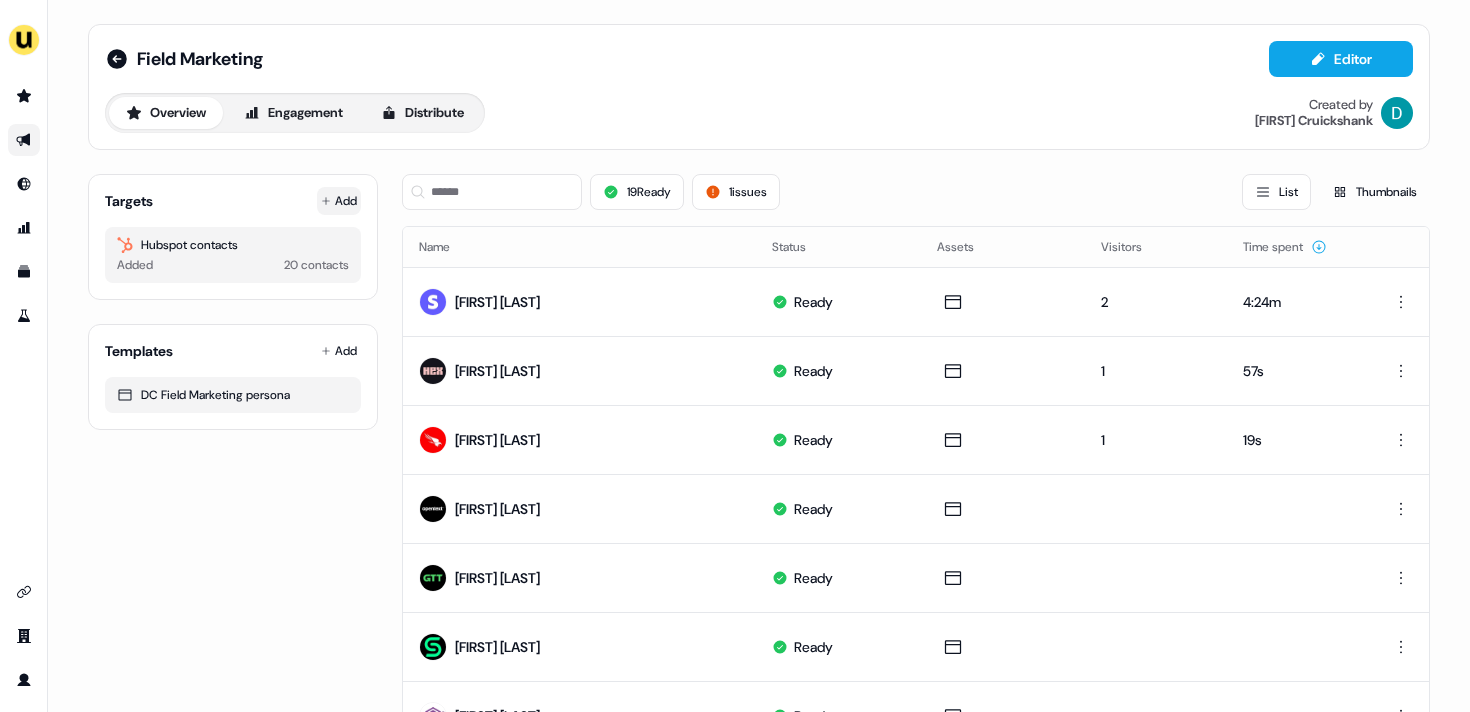 click on "Add" at bounding box center [339, 201] 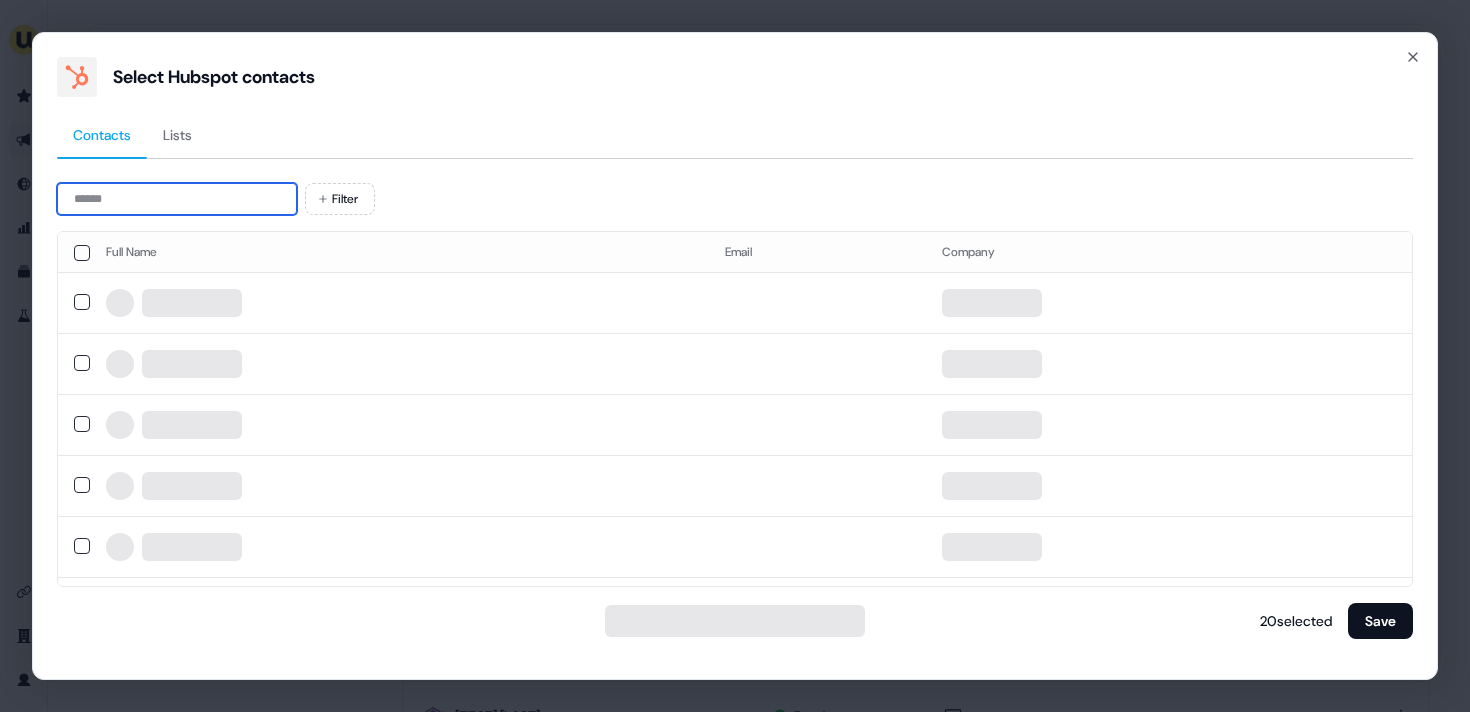 click at bounding box center (177, 199) 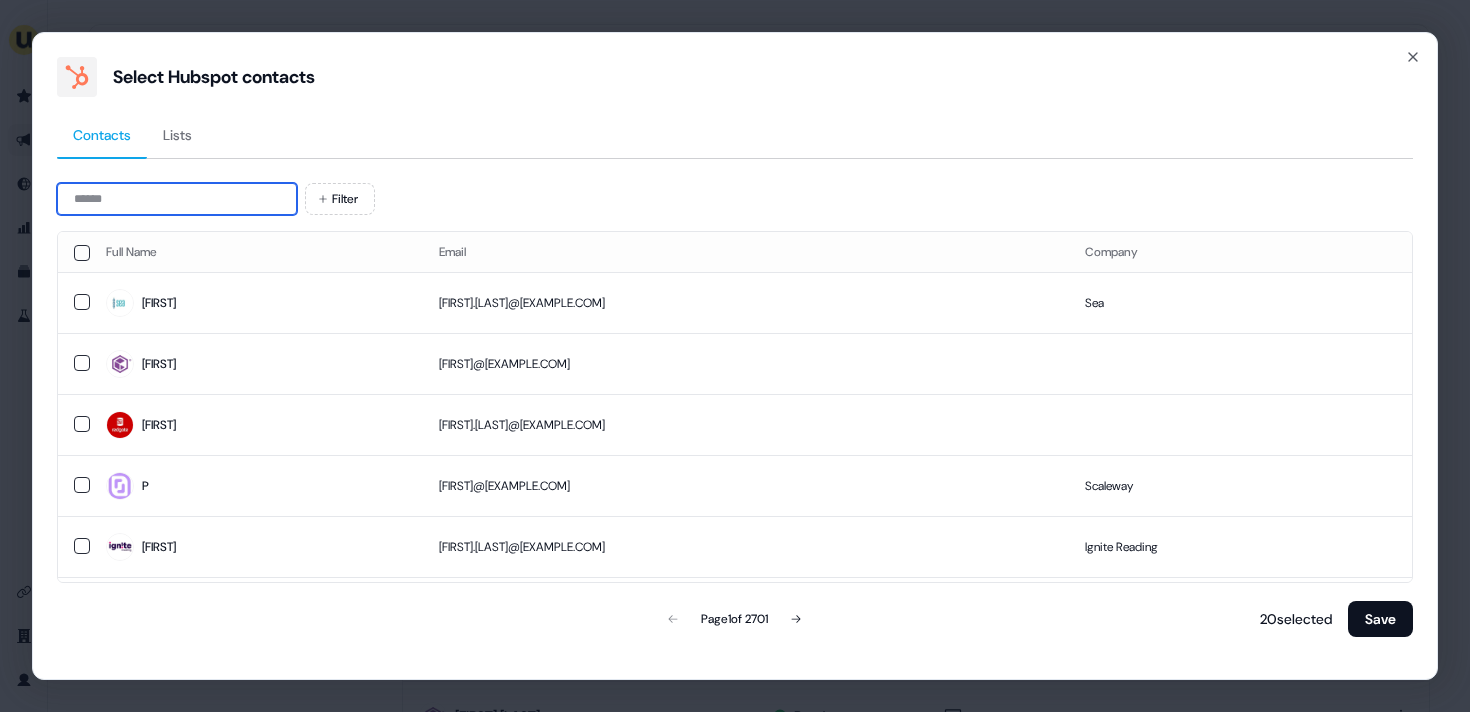 type on "*" 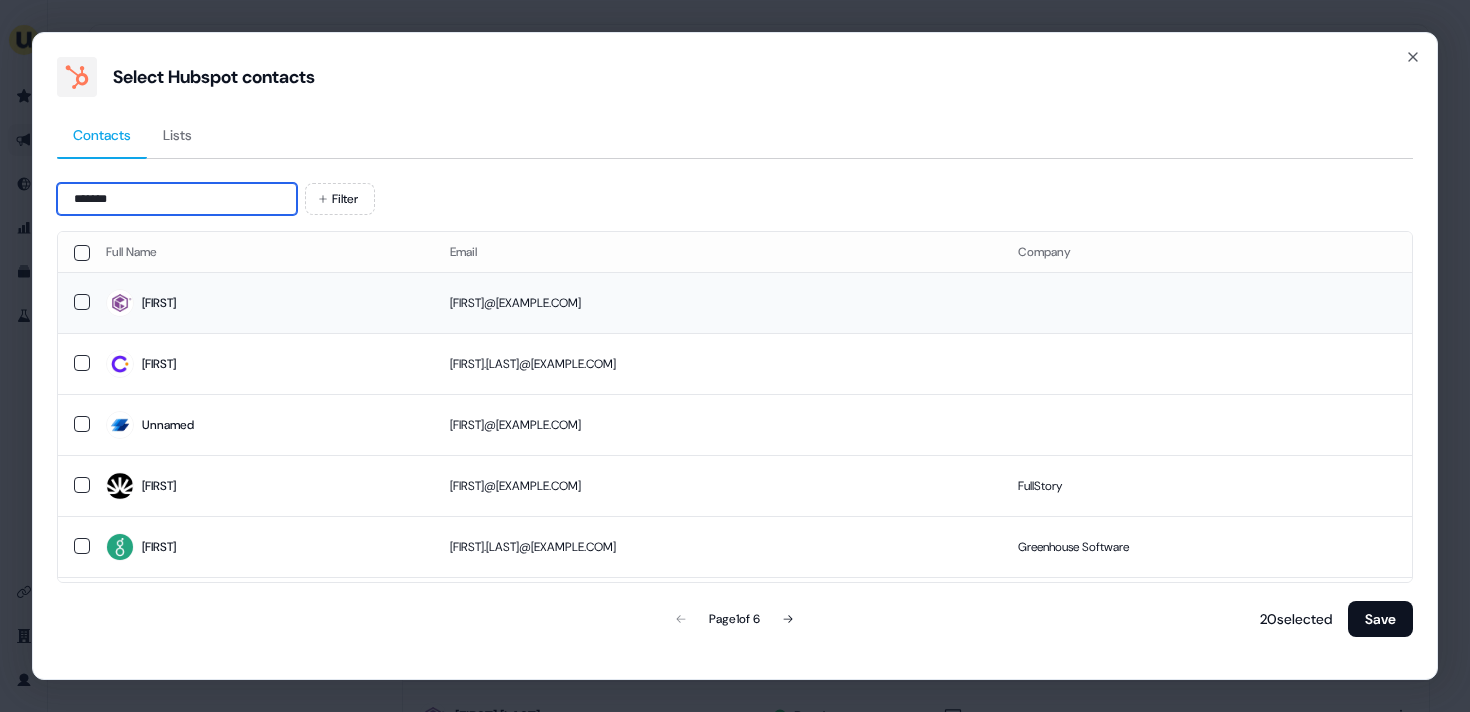 type on "*******" 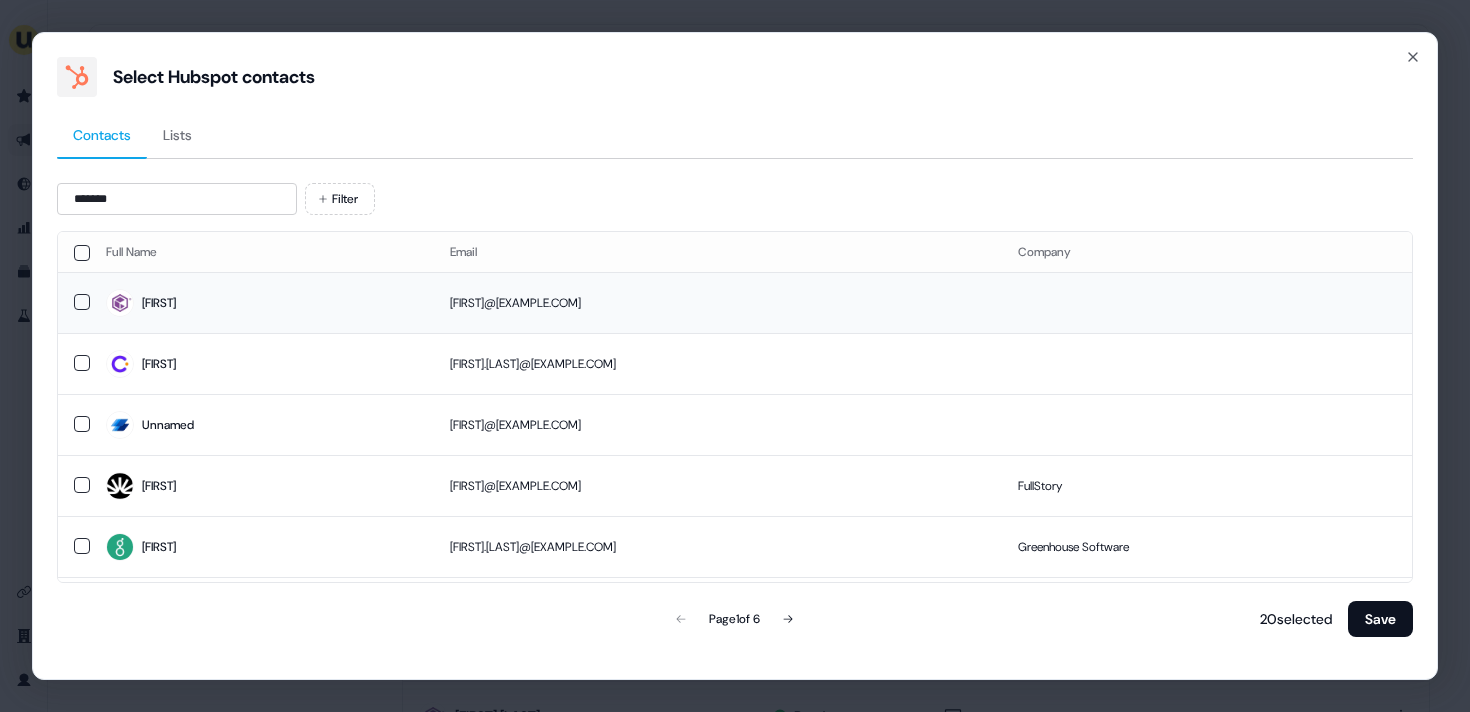 click on "[FIRST]" at bounding box center [159, 303] 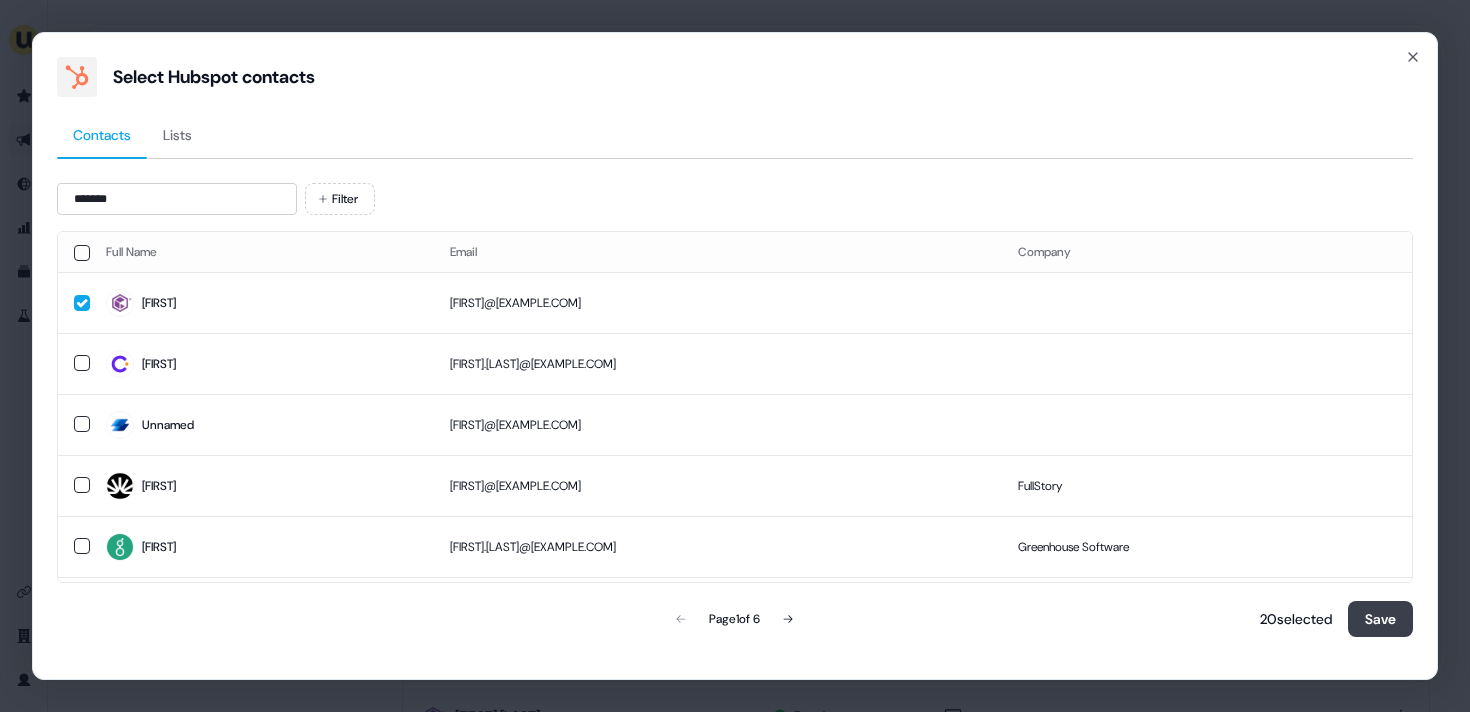 click on "Save" at bounding box center (1380, 619) 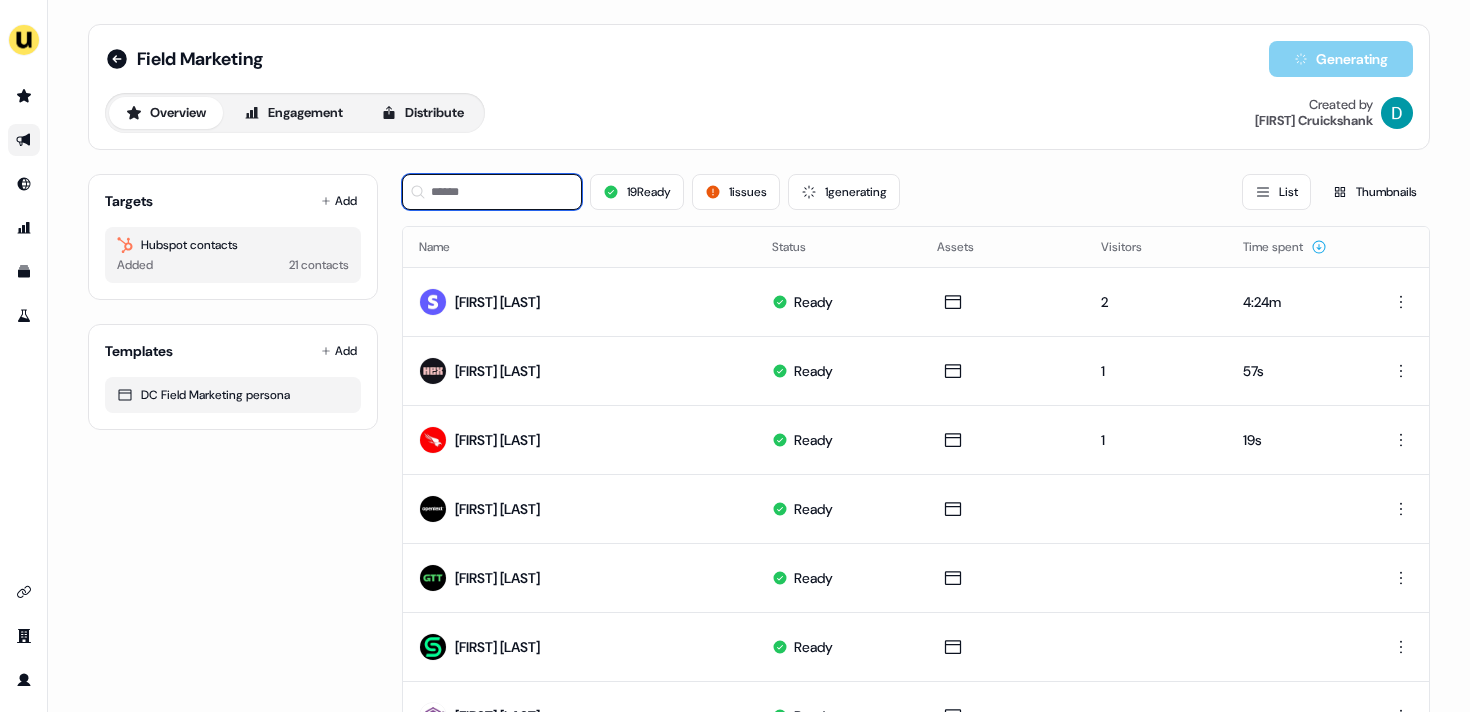 click at bounding box center [492, 192] 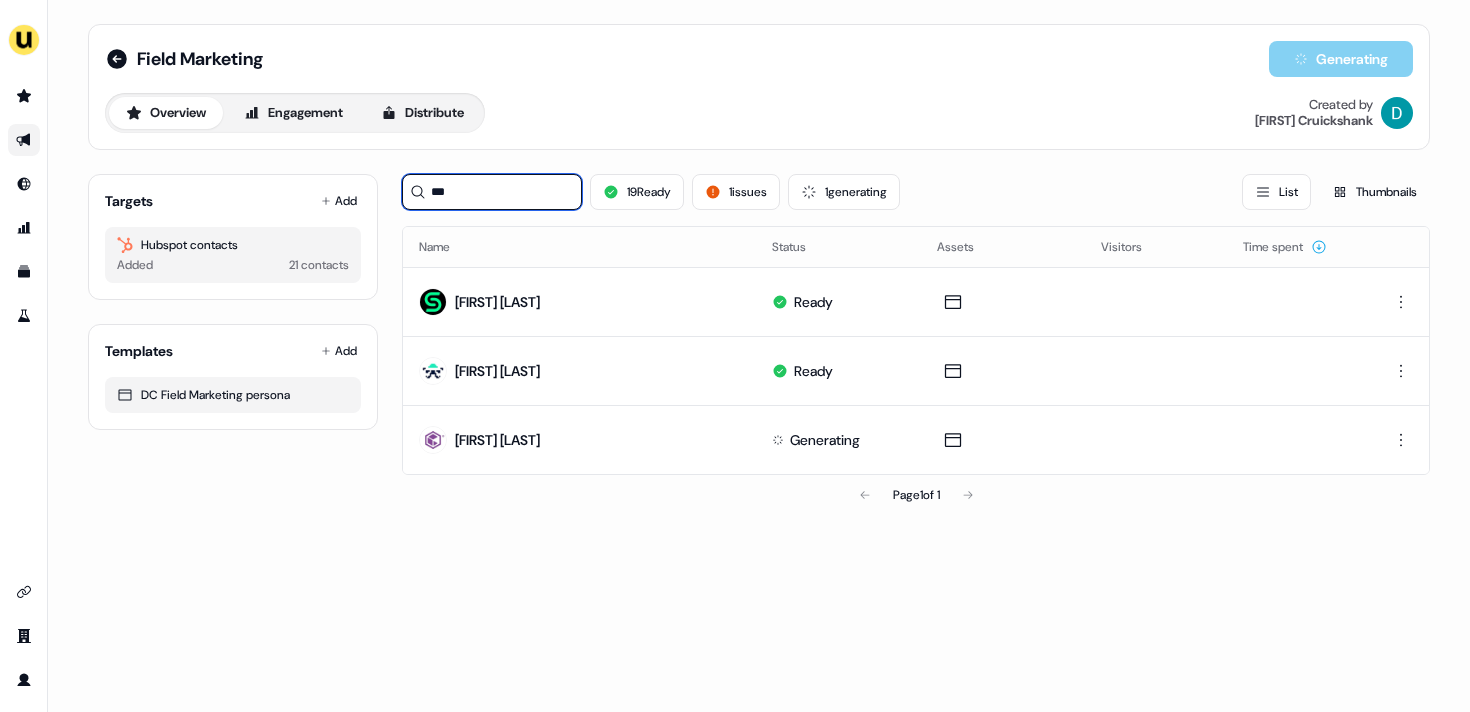 type on "***" 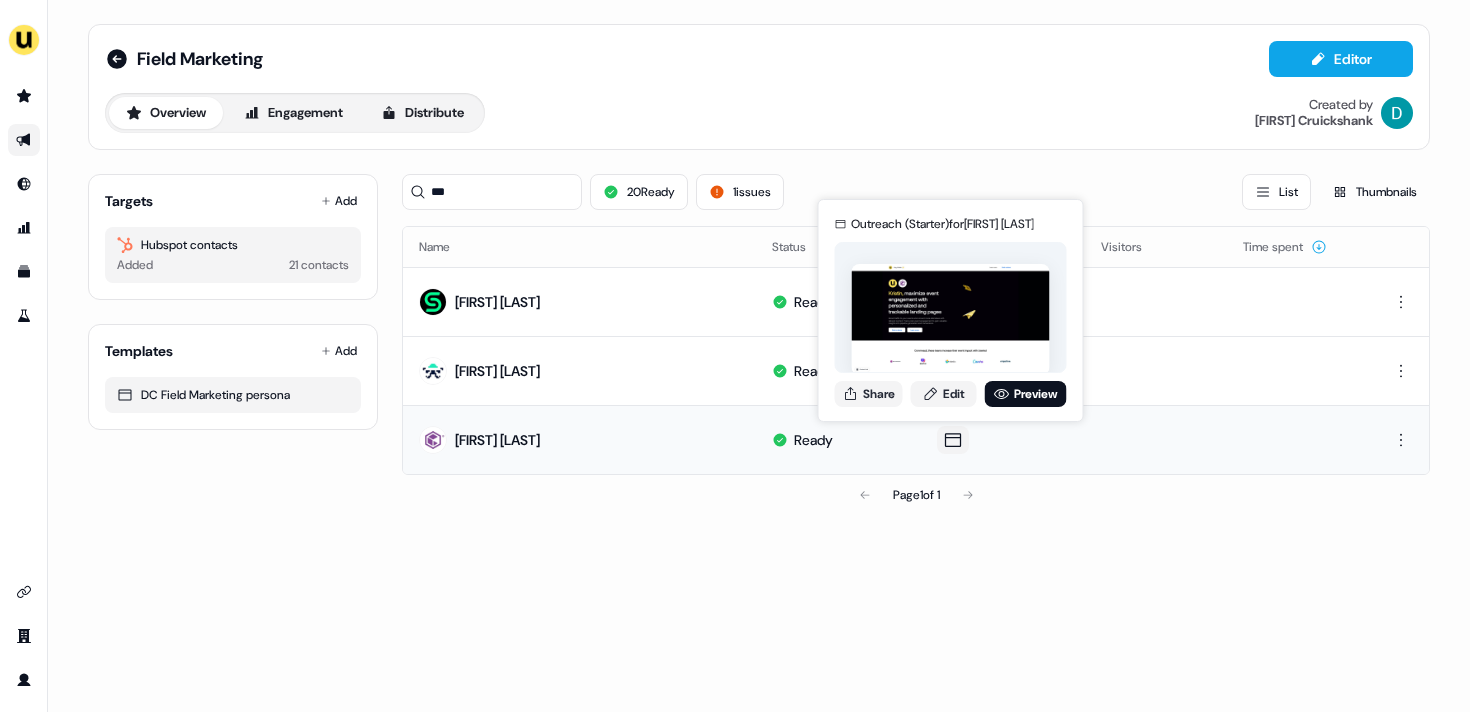 click on "Outreach (Starter)  for  Kristin [LAST]   Share Edit Preview" at bounding box center (951, 310) 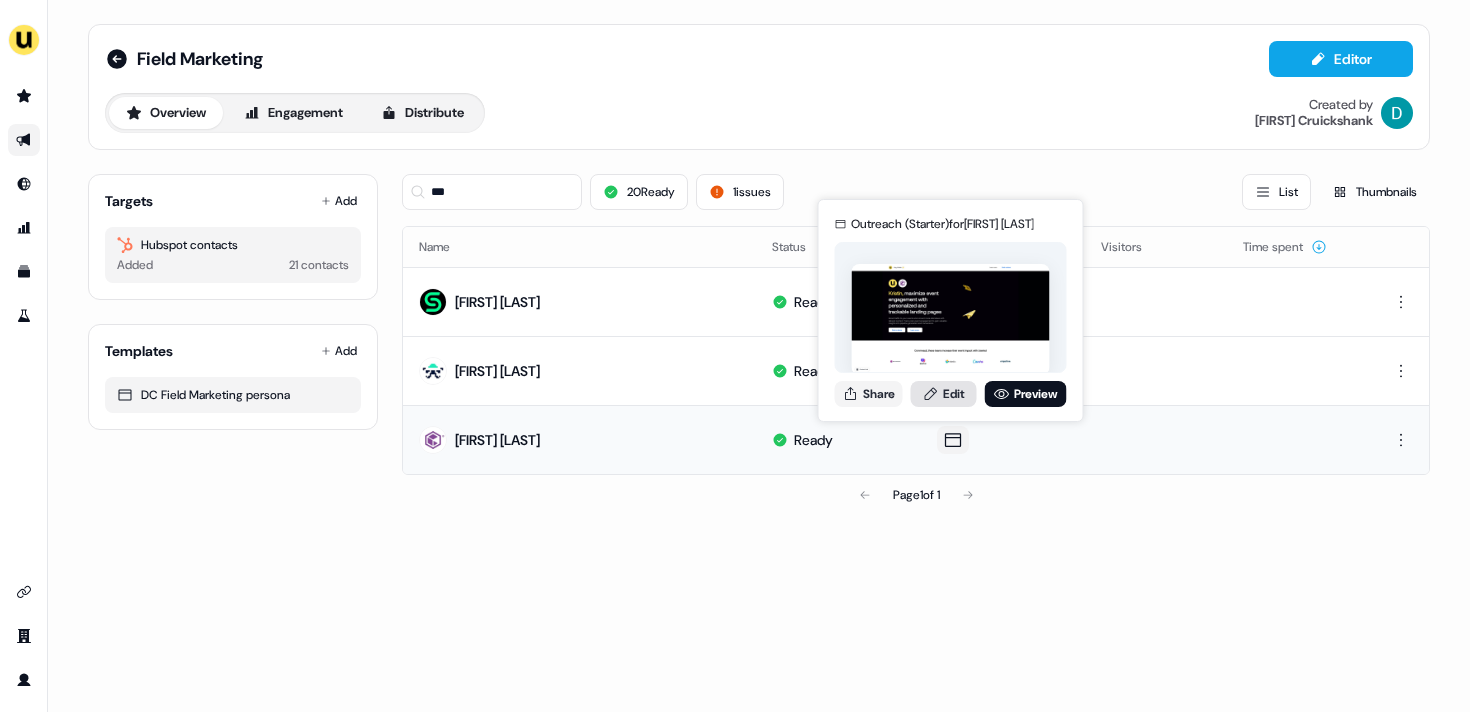 click 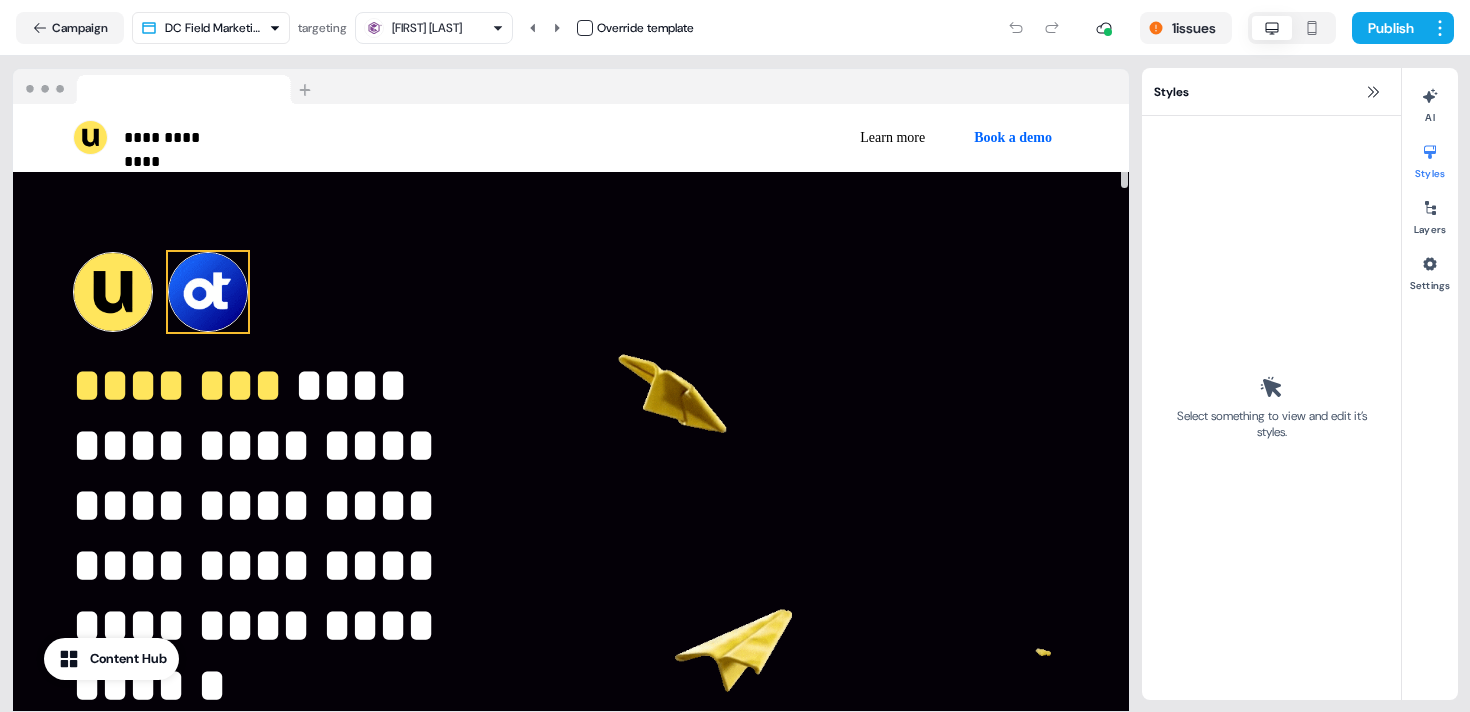 click at bounding box center (208, 292) 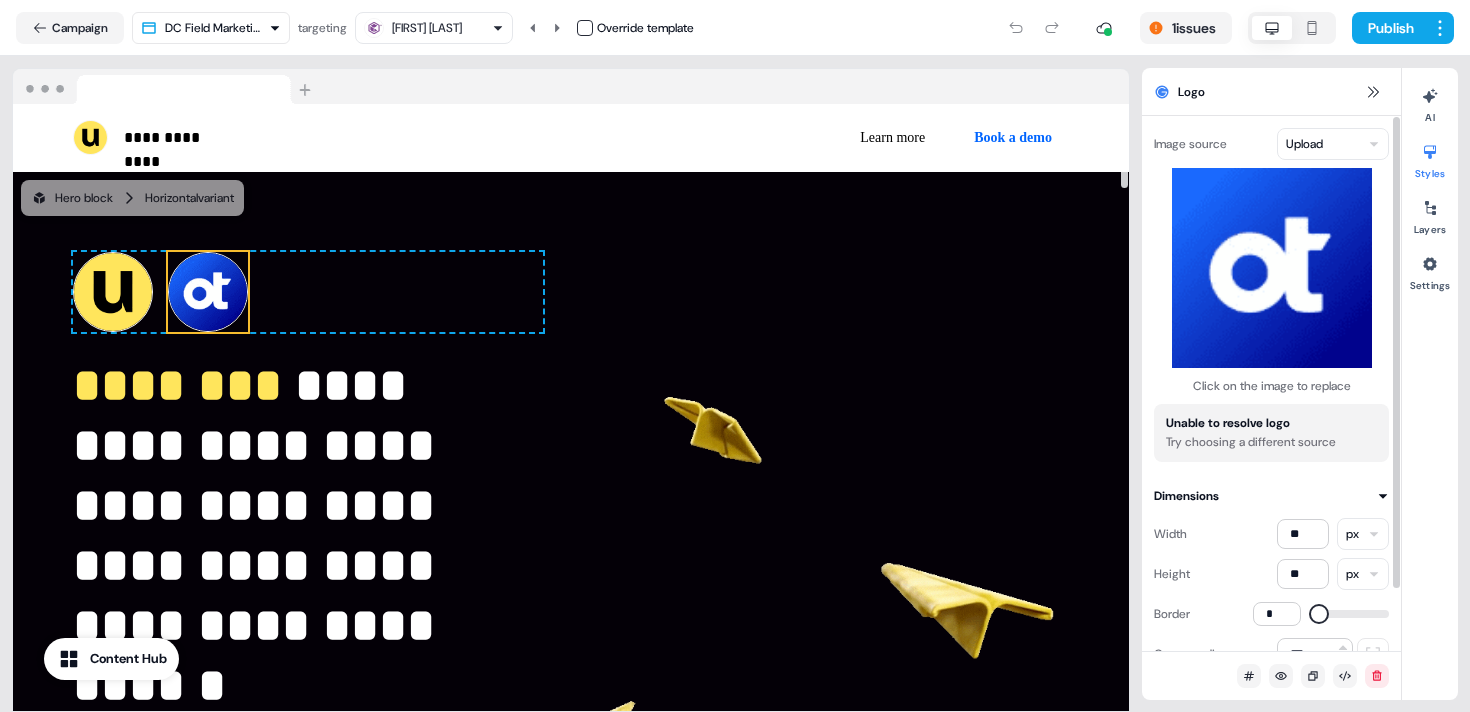 click on "**********" at bounding box center [735, 356] 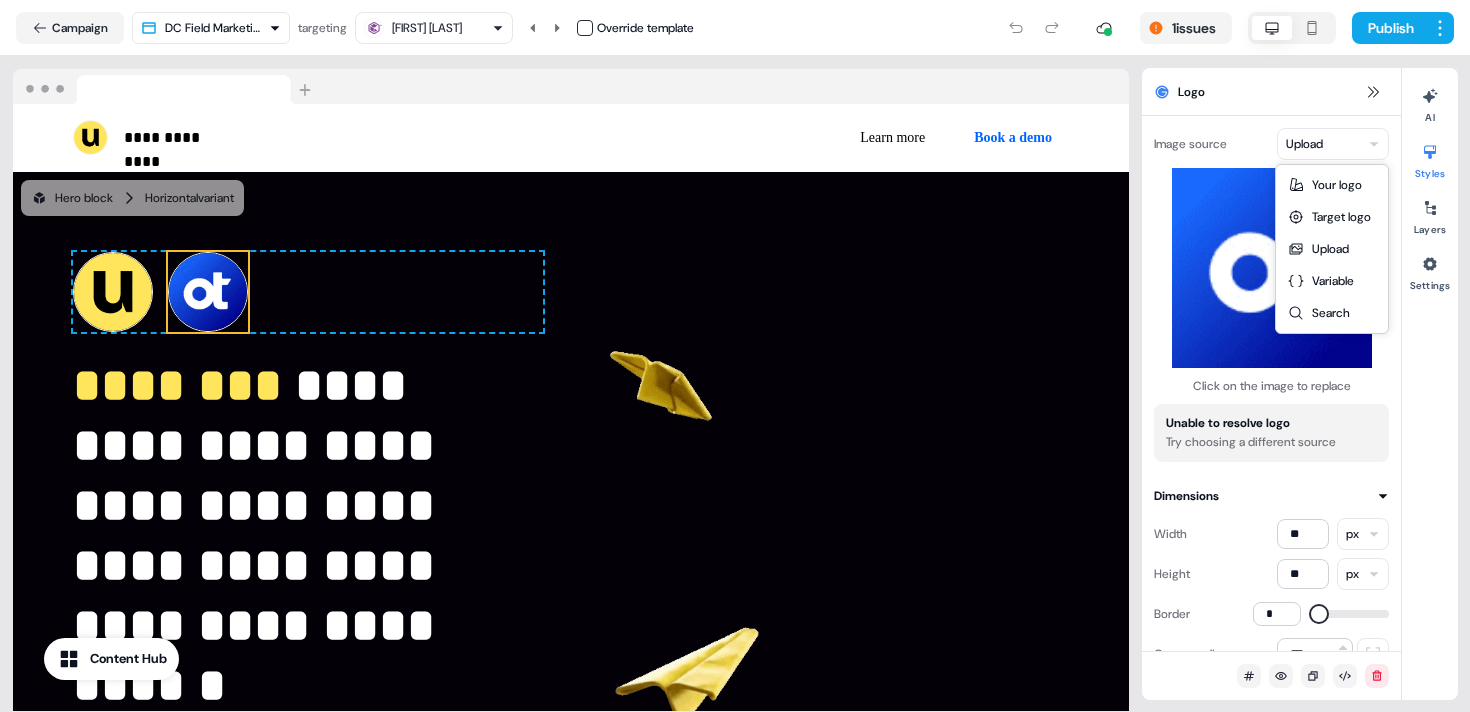click on "**********" at bounding box center (735, 356) 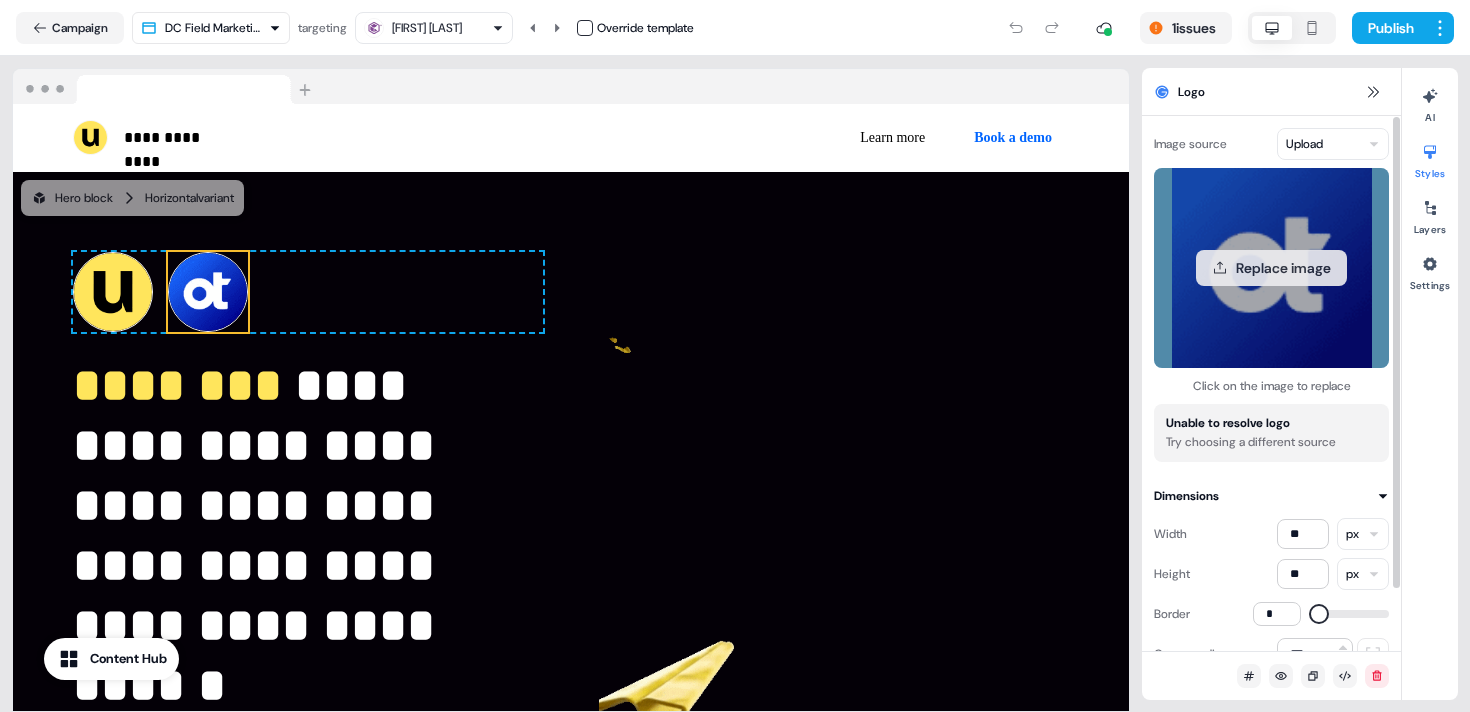 click on "Replace image" at bounding box center [1271, 268] 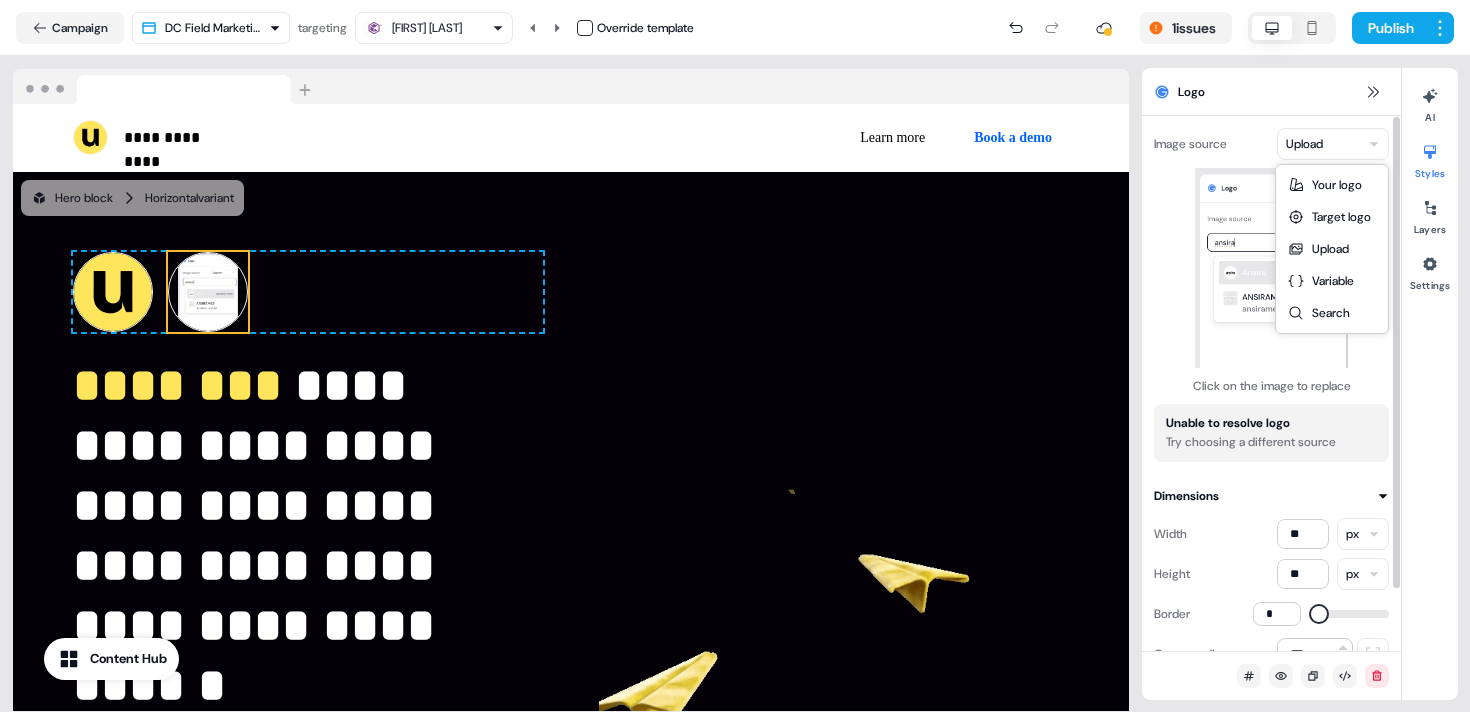click on "**********" at bounding box center (735, 356) 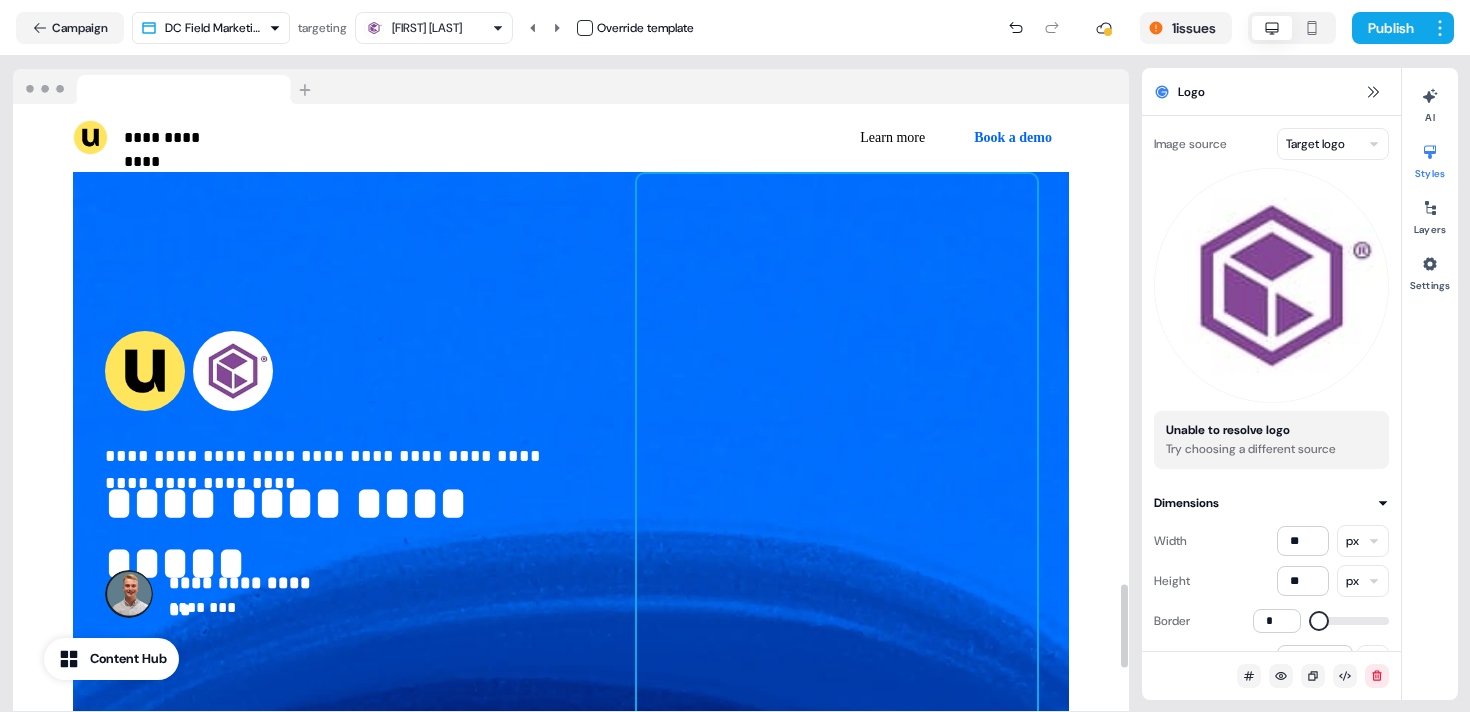 scroll, scrollTop: 3495, scrollLeft: 0, axis: vertical 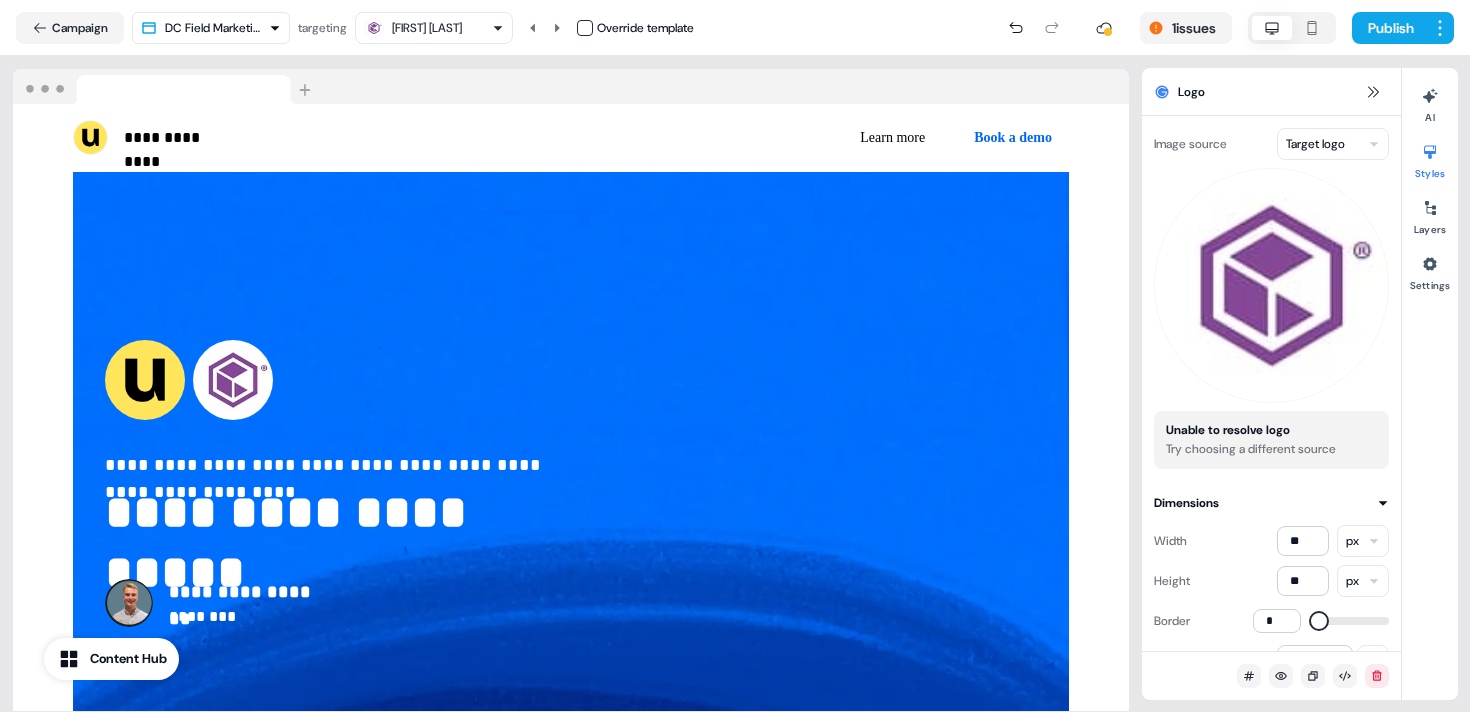 click on "1  issues Publish" at bounding box center [1074, 28] 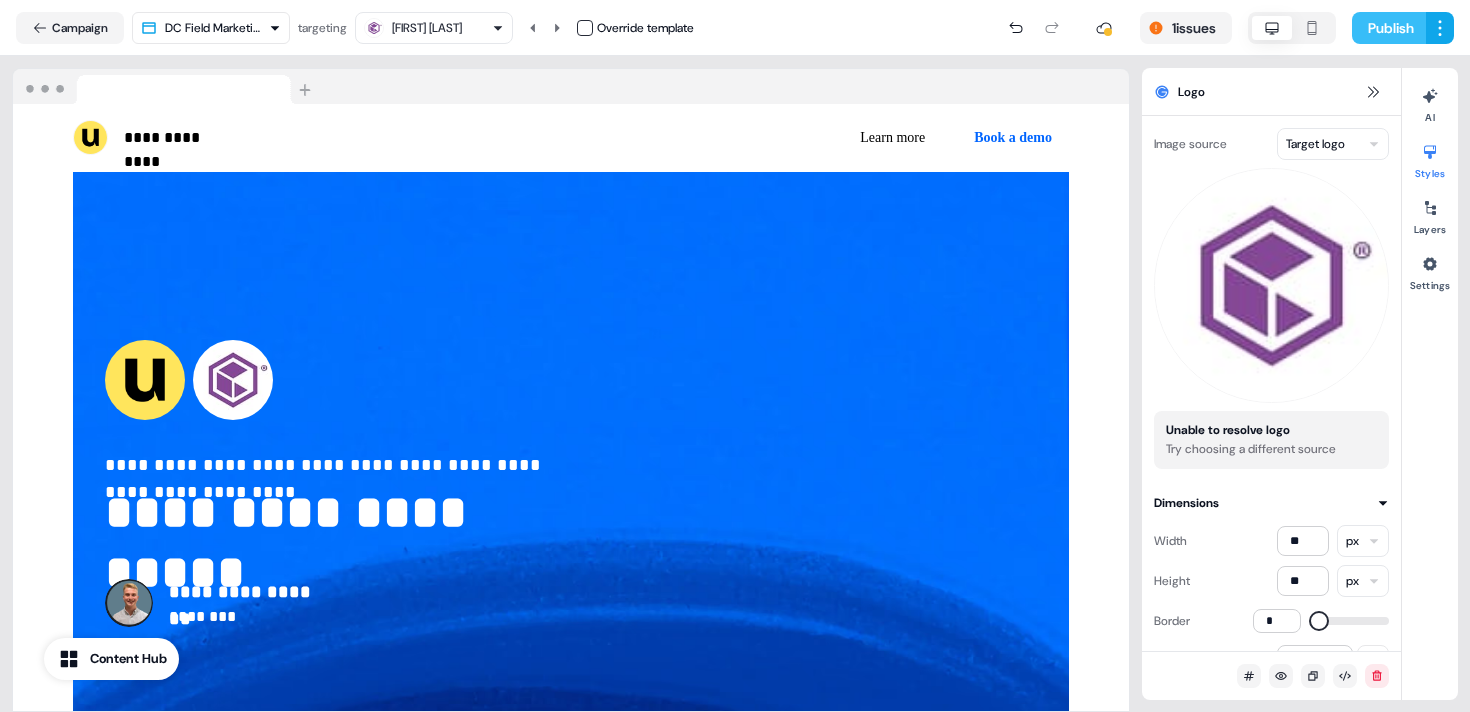 click on "Publish" at bounding box center [1389, 28] 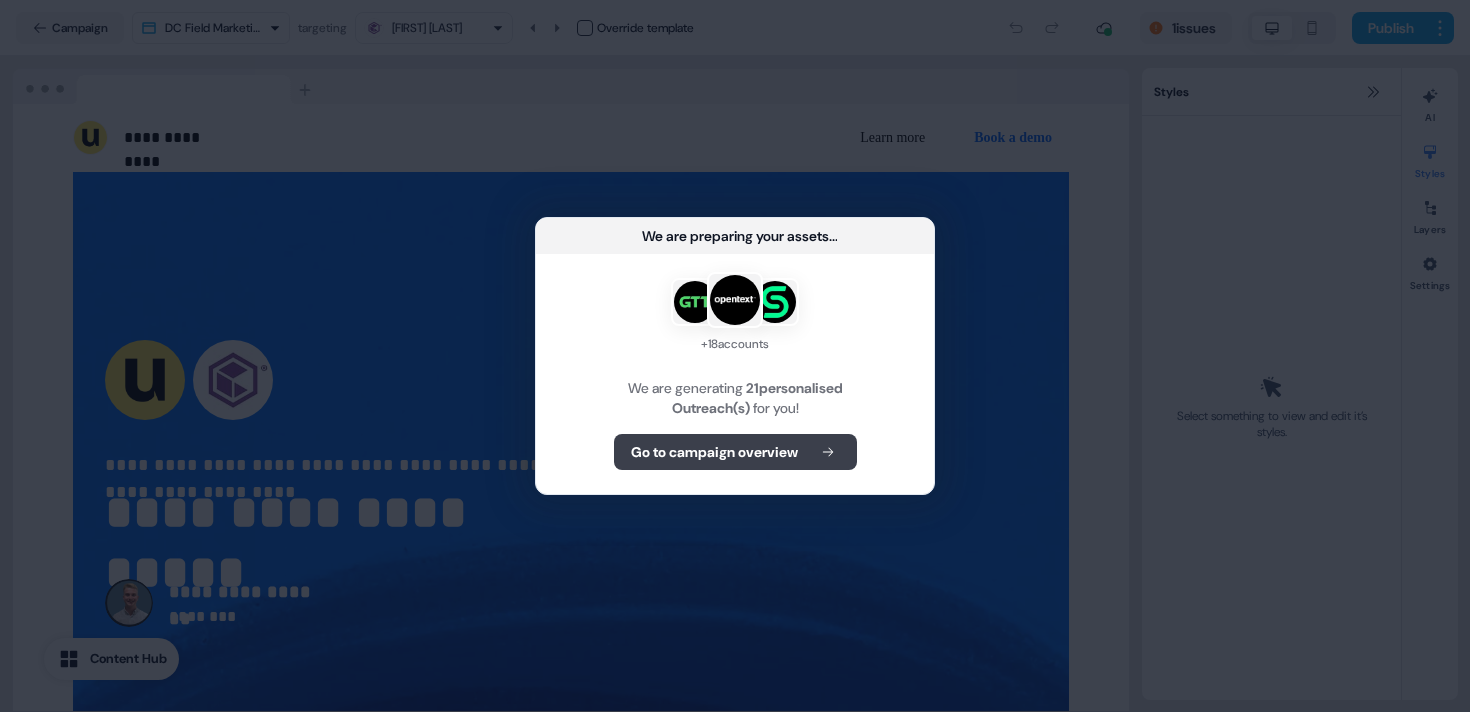 click on "Go to campaign overview" at bounding box center [735, 452] 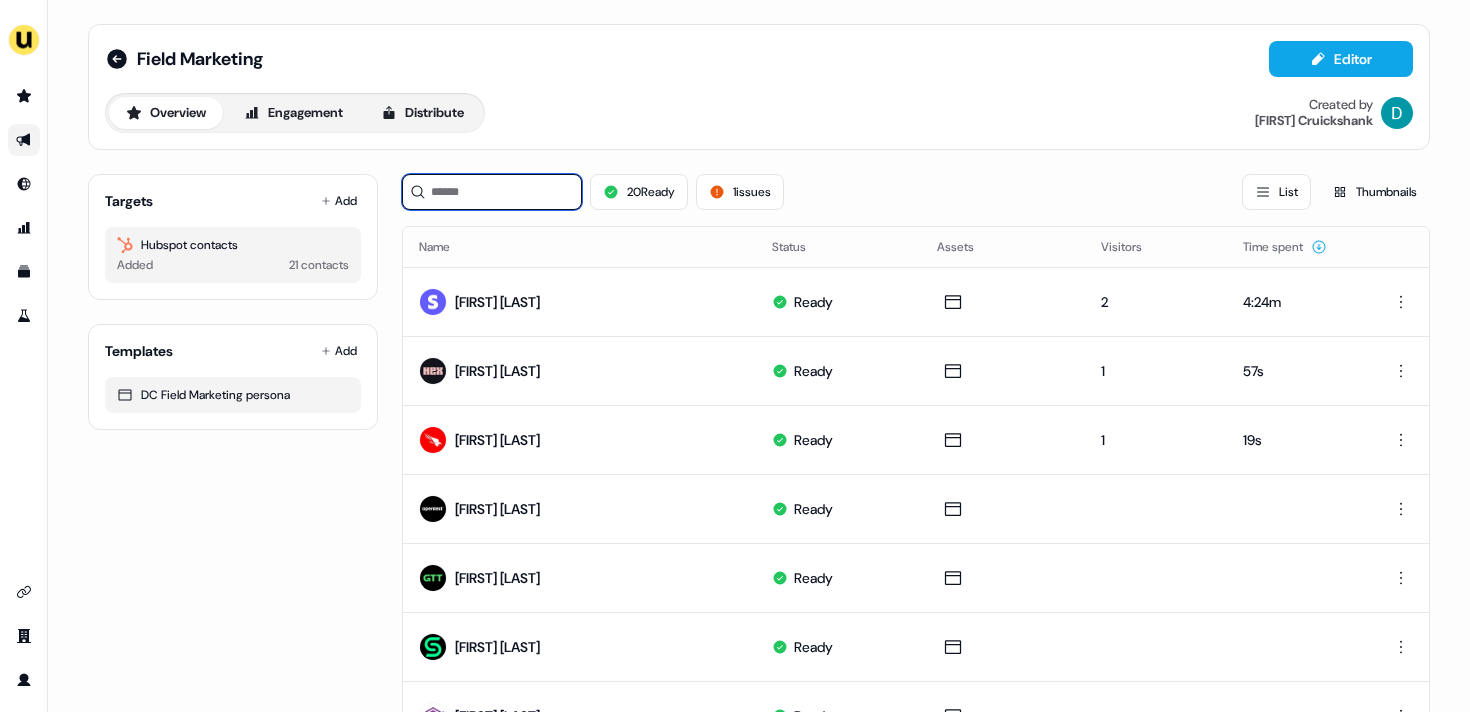 click at bounding box center [492, 192] 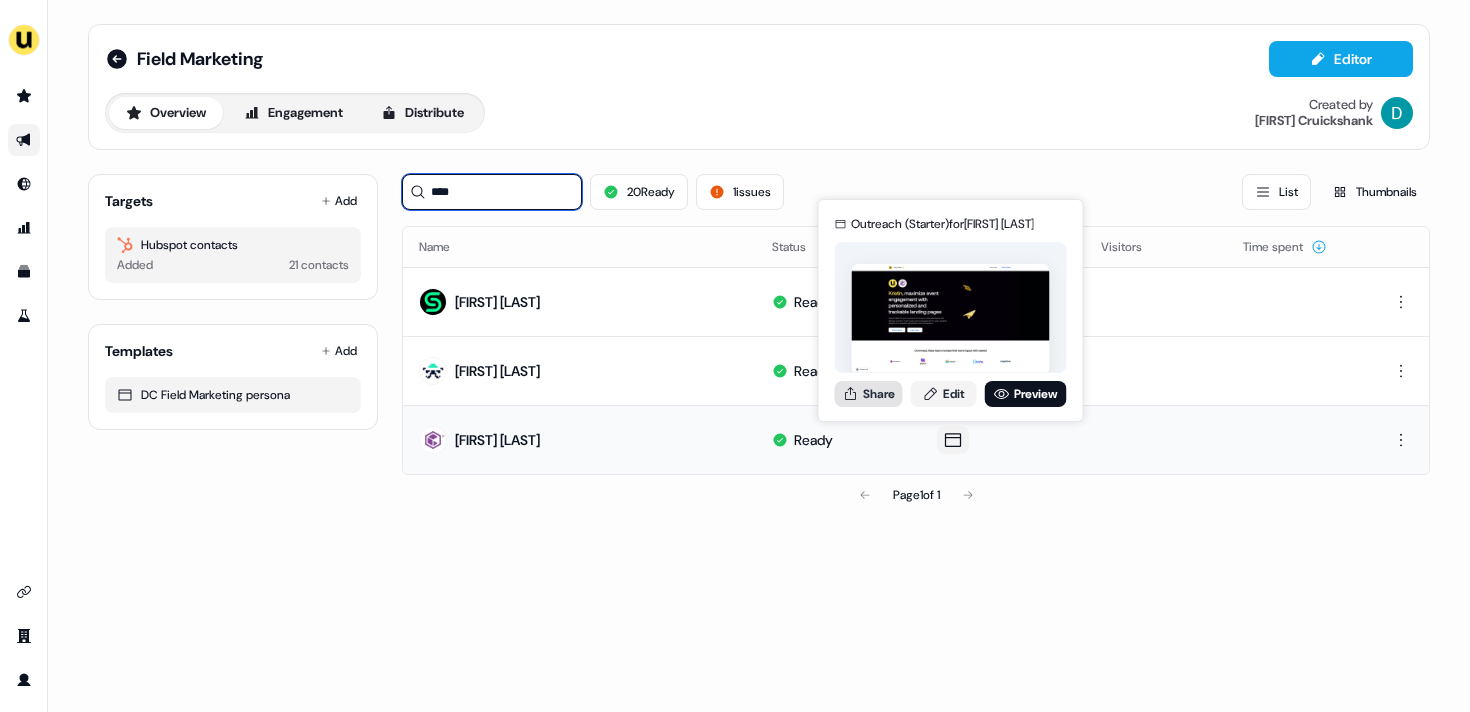 type on "****" 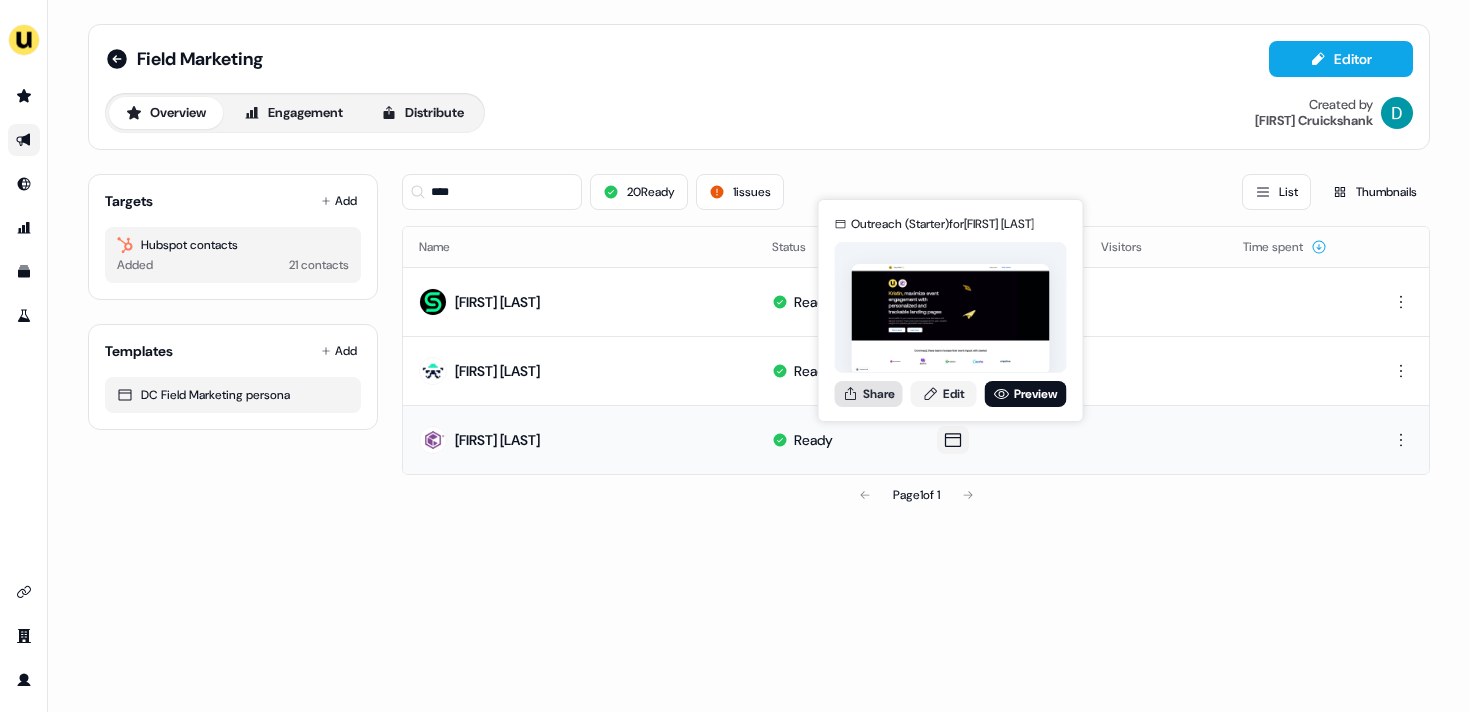 click 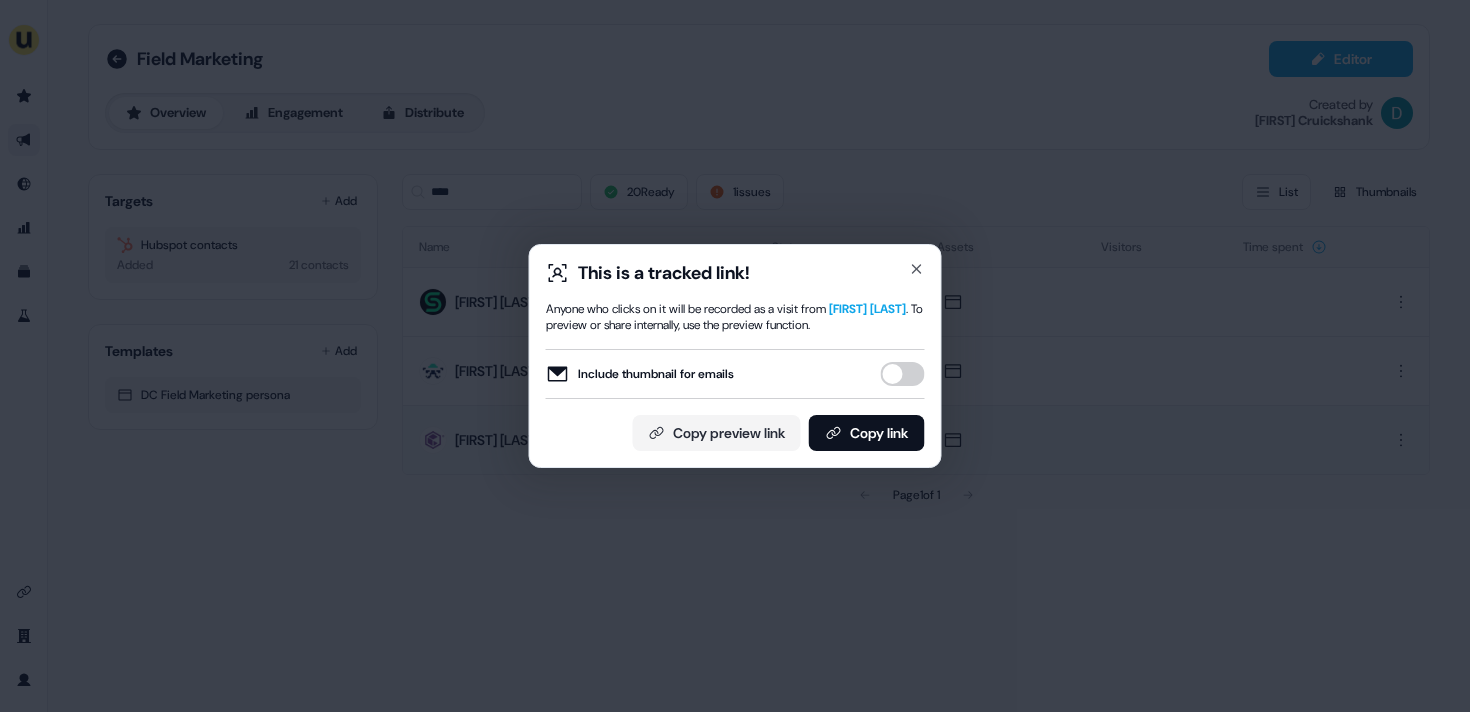 click on "Include thumbnail for emails" at bounding box center [903, 374] 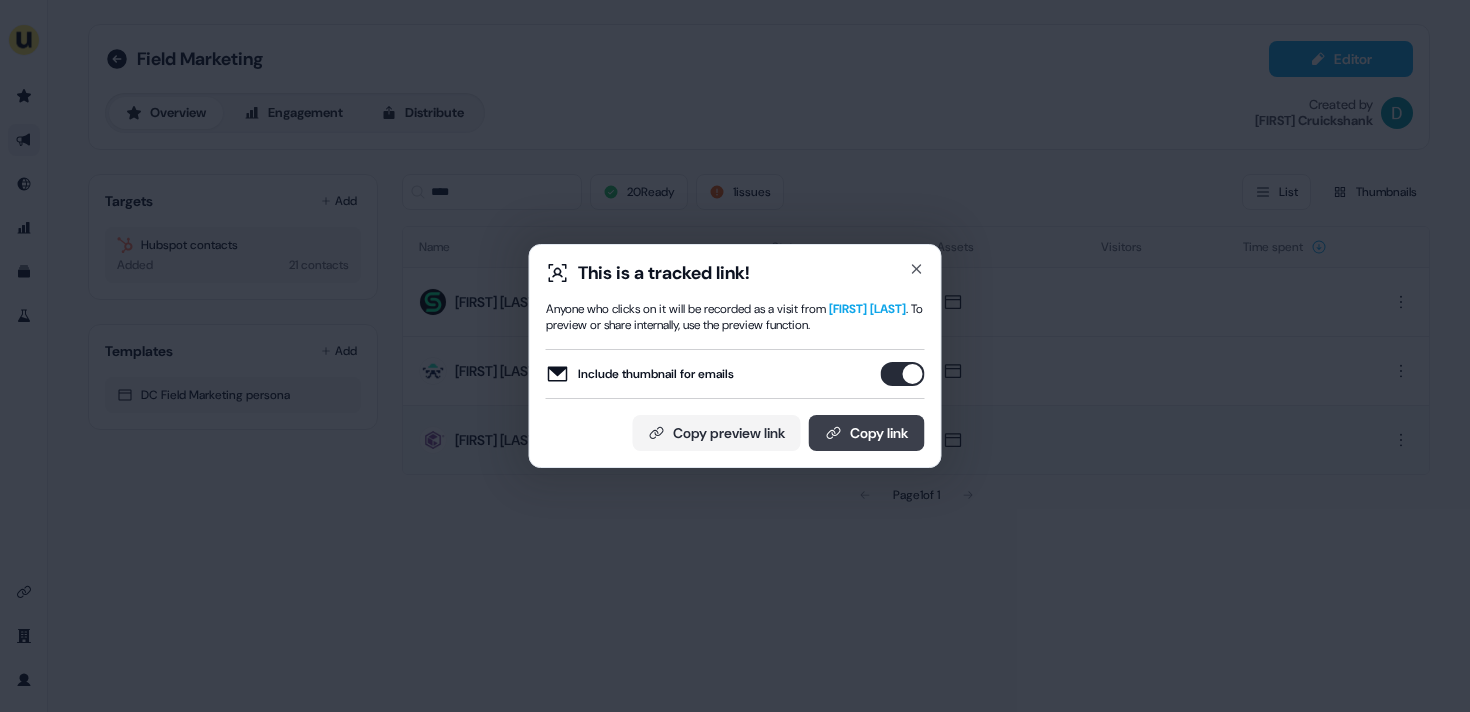 click on "Copy link" at bounding box center (867, 433) 